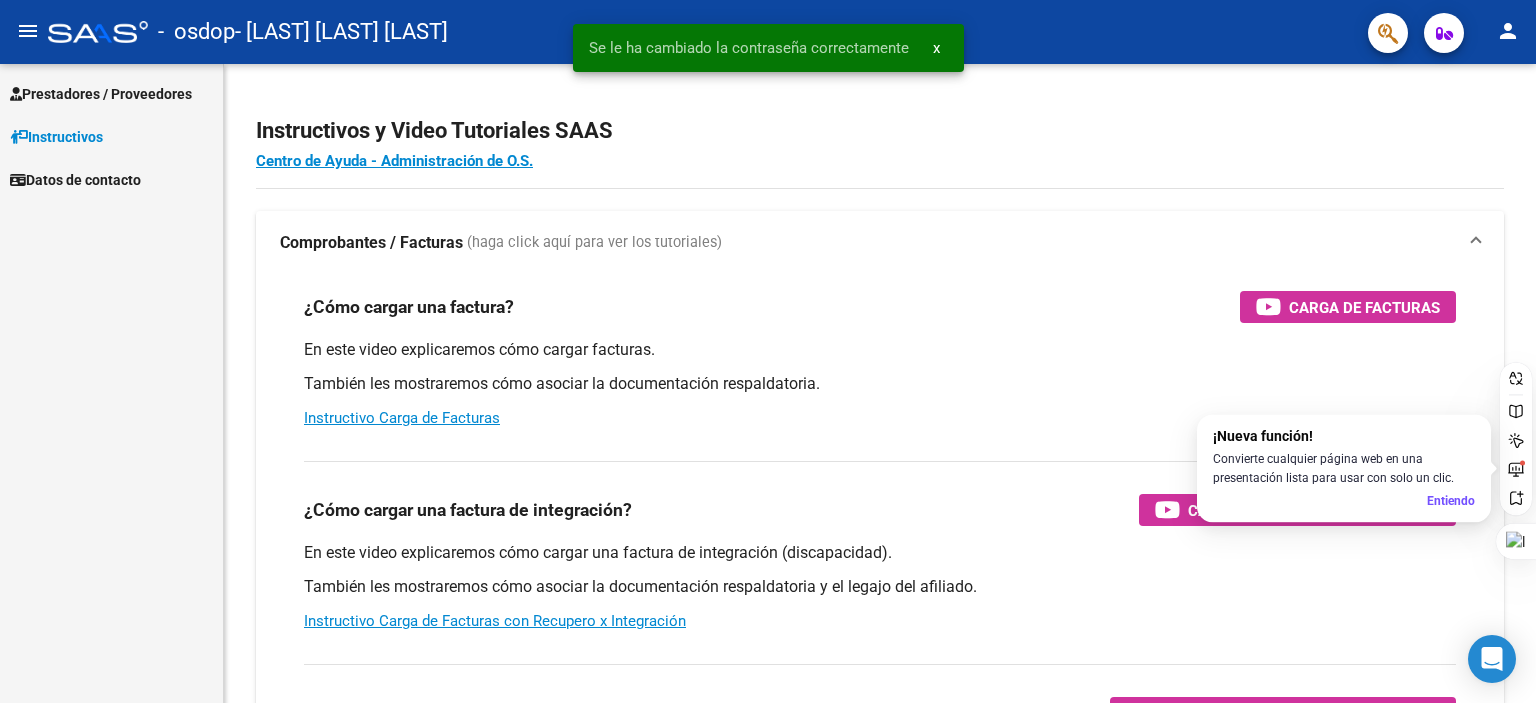 scroll, scrollTop: 0, scrollLeft: 0, axis: both 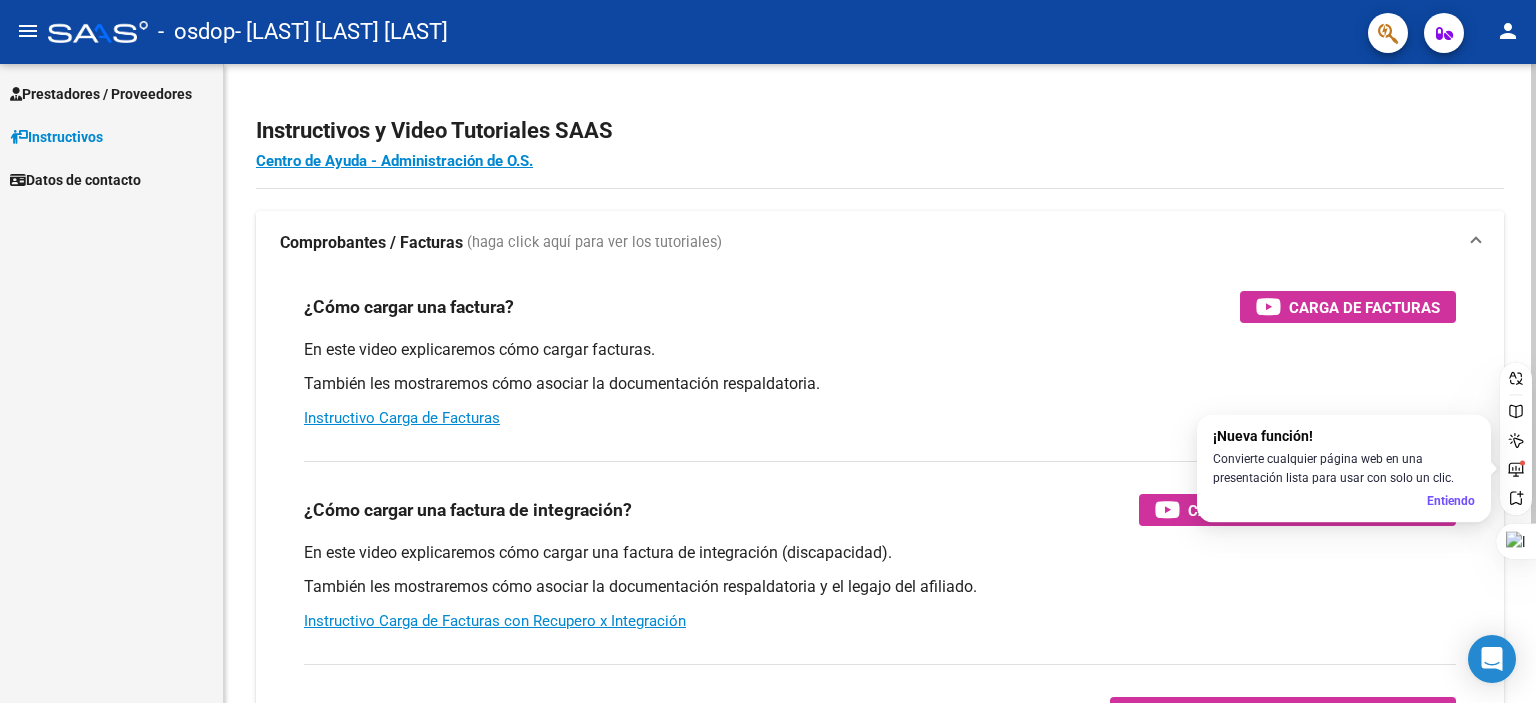 click on "¿Cómo cargar una factura?    Carga de Facturas En este video explicaremos cómo cargar facturas. También les mostraremos cómo asociar la documentación respaldatoria. Instructivo Carga de Facturas" at bounding box center (880, 360) 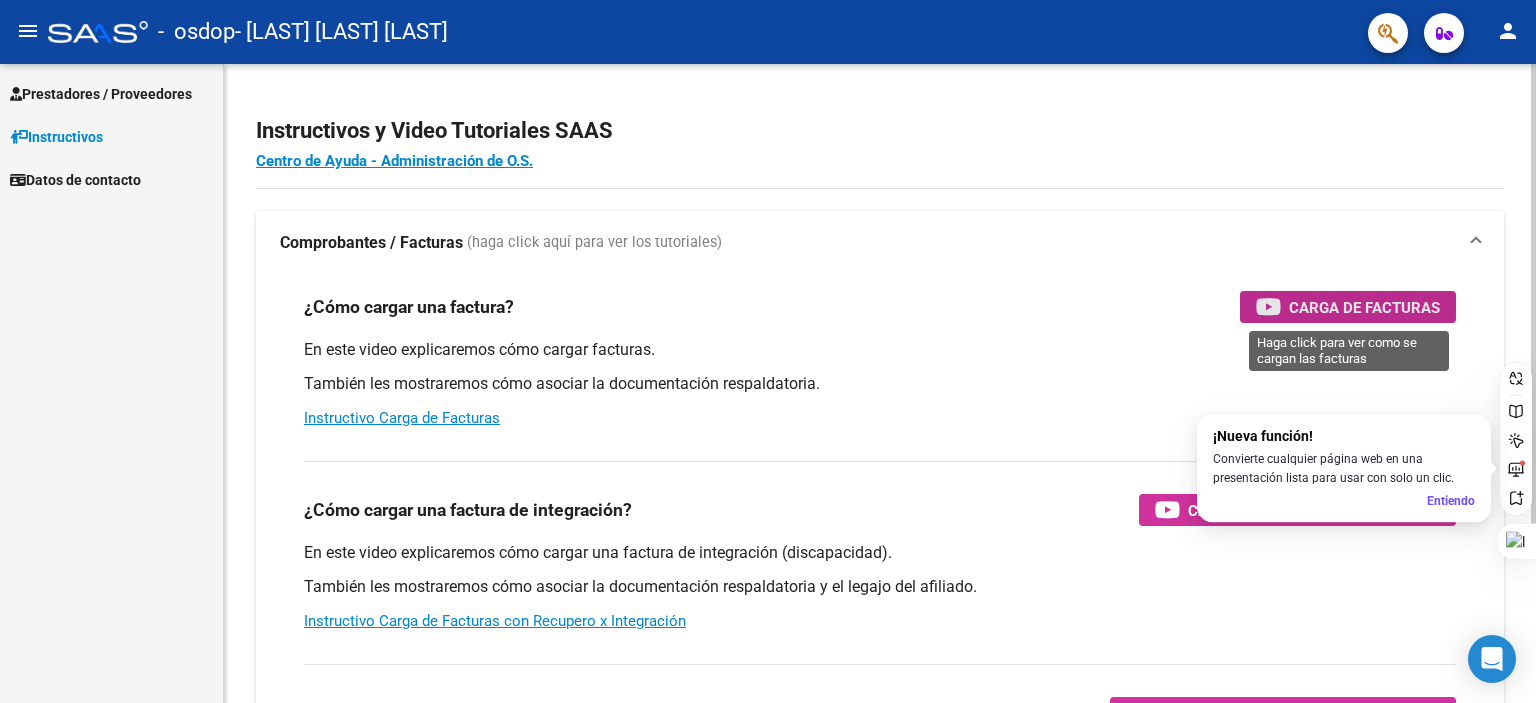 click on "Carga de Facturas" at bounding box center [1364, 307] 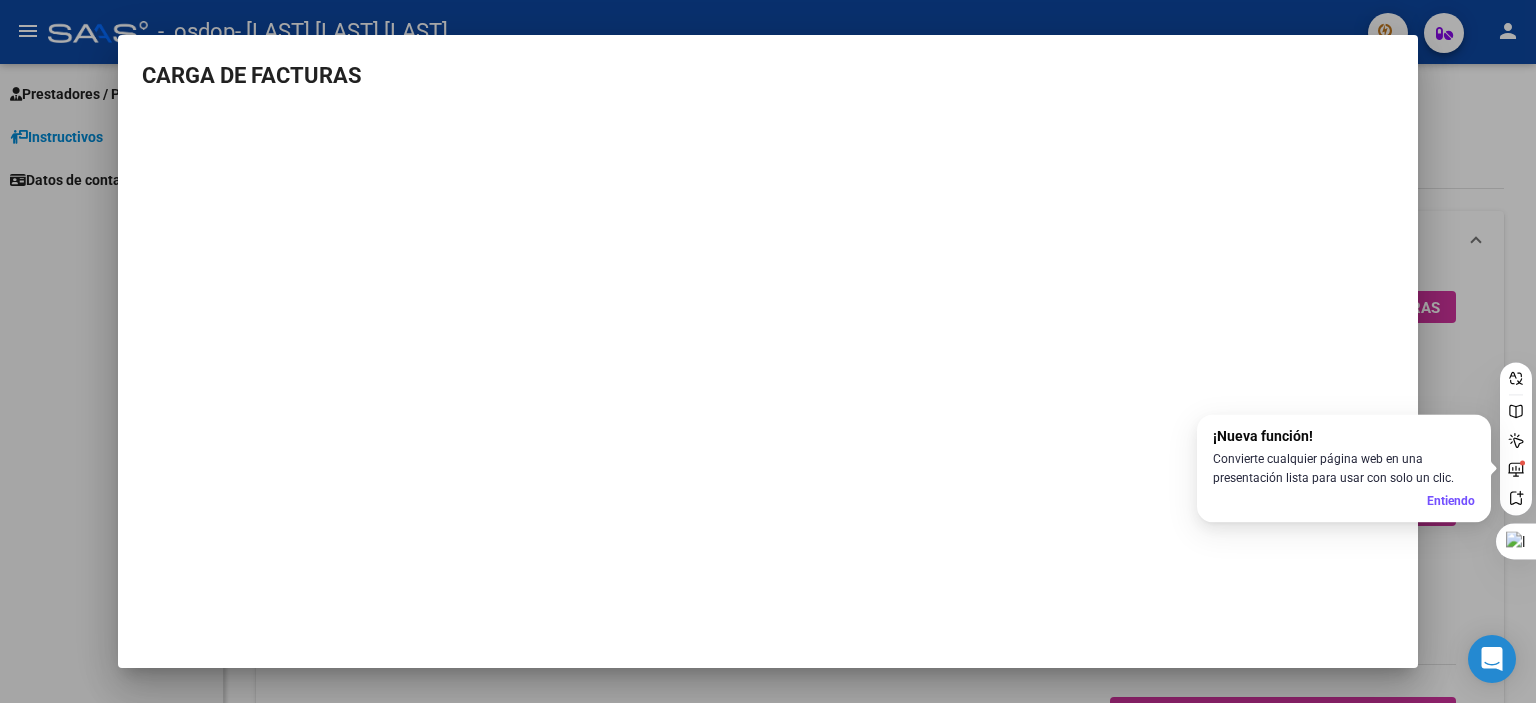 click at bounding box center (768, 351) 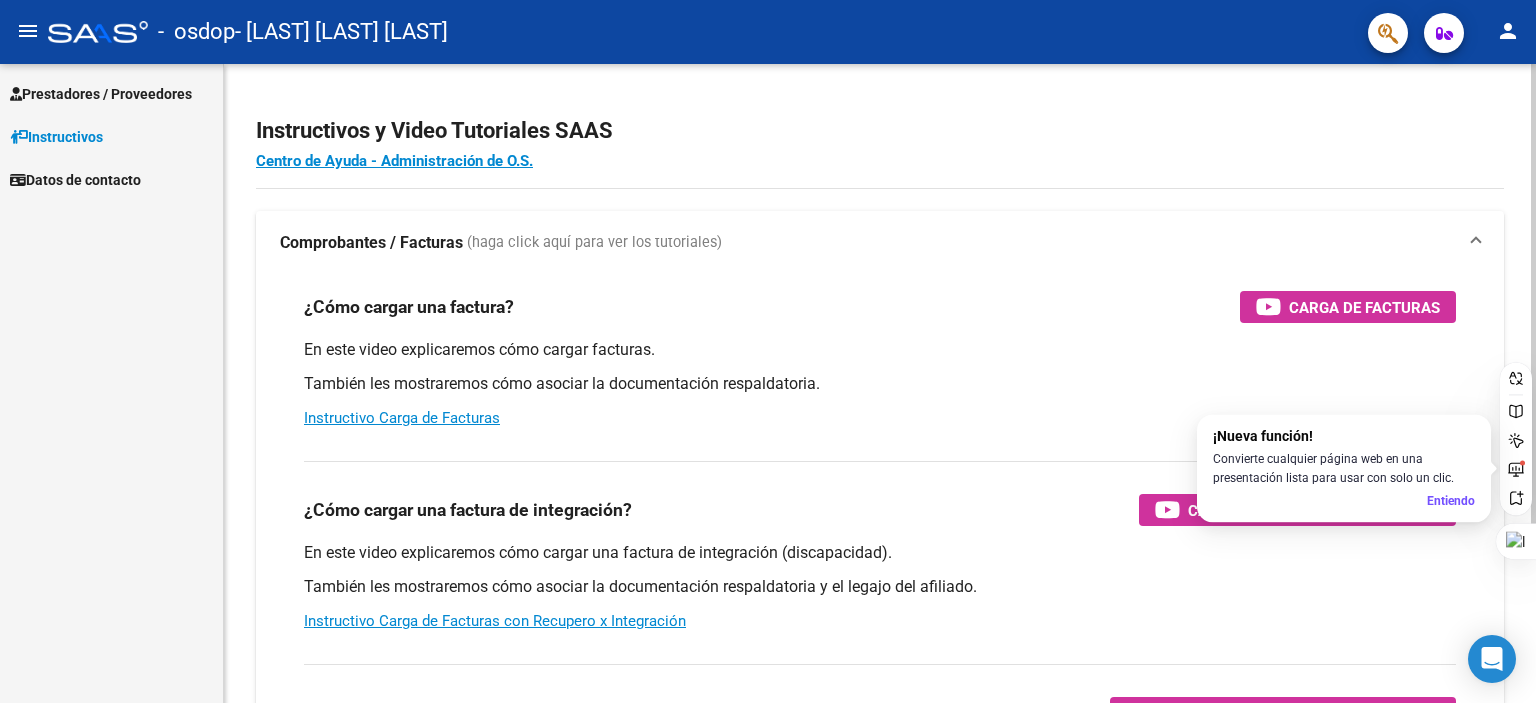 scroll, scrollTop: 100, scrollLeft: 0, axis: vertical 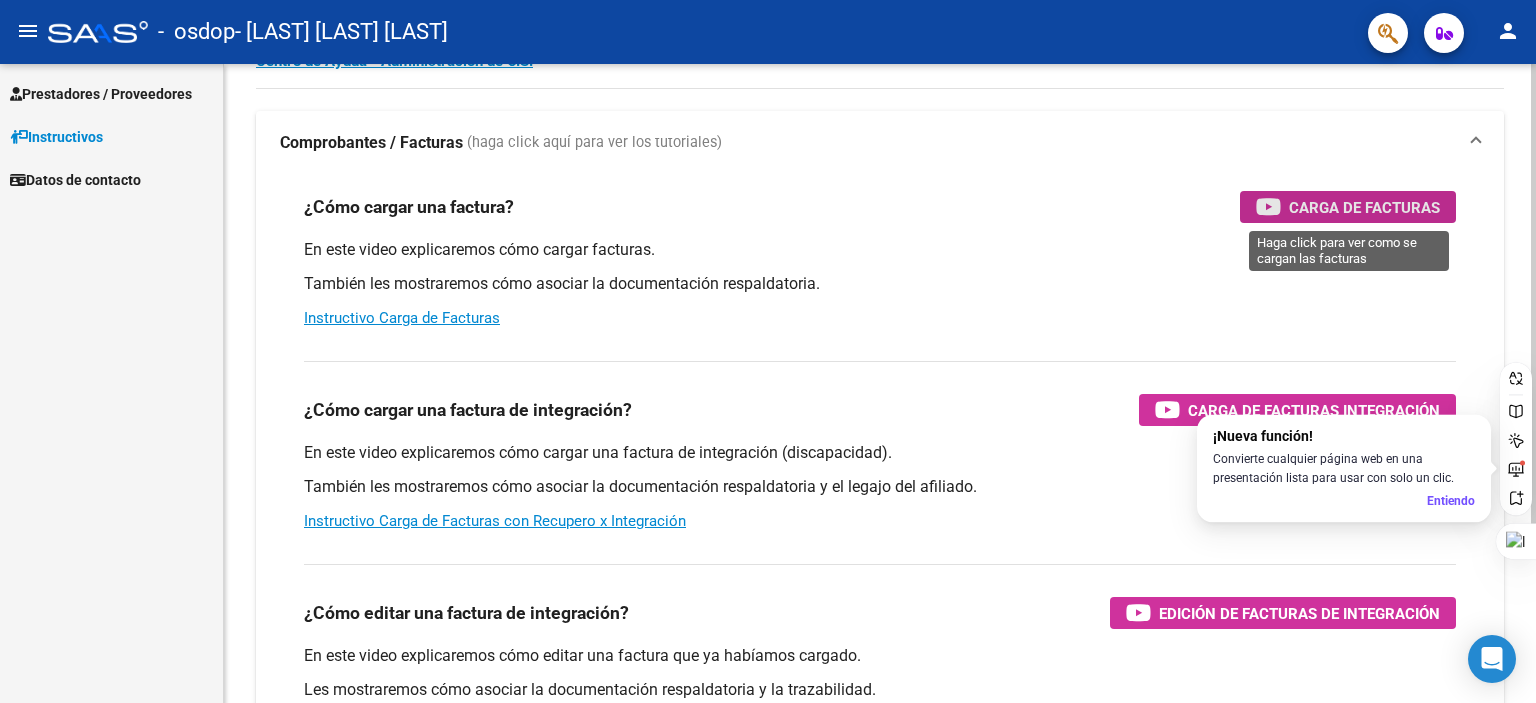click on "Carga de Facturas" at bounding box center [1364, 207] 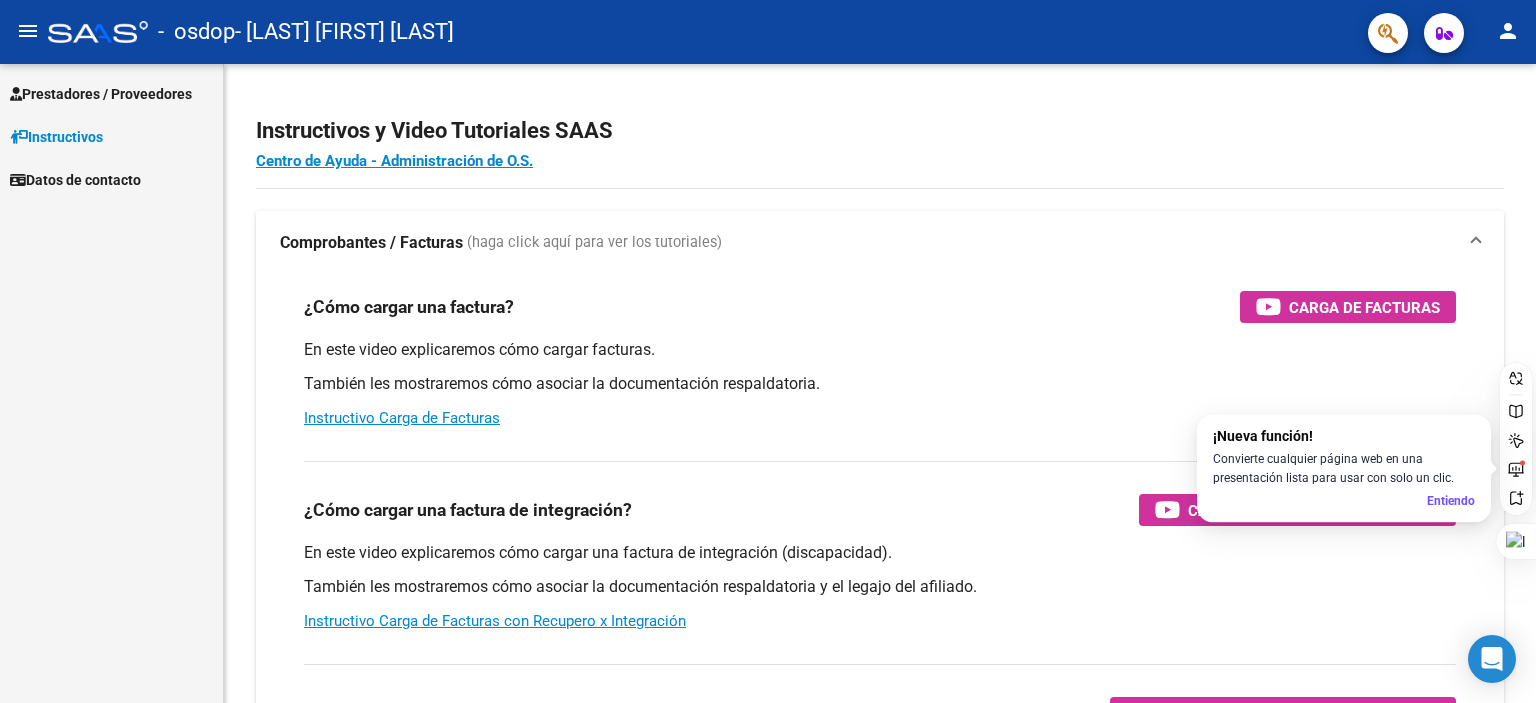 scroll, scrollTop: 0, scrollLeft: 0, axis: both 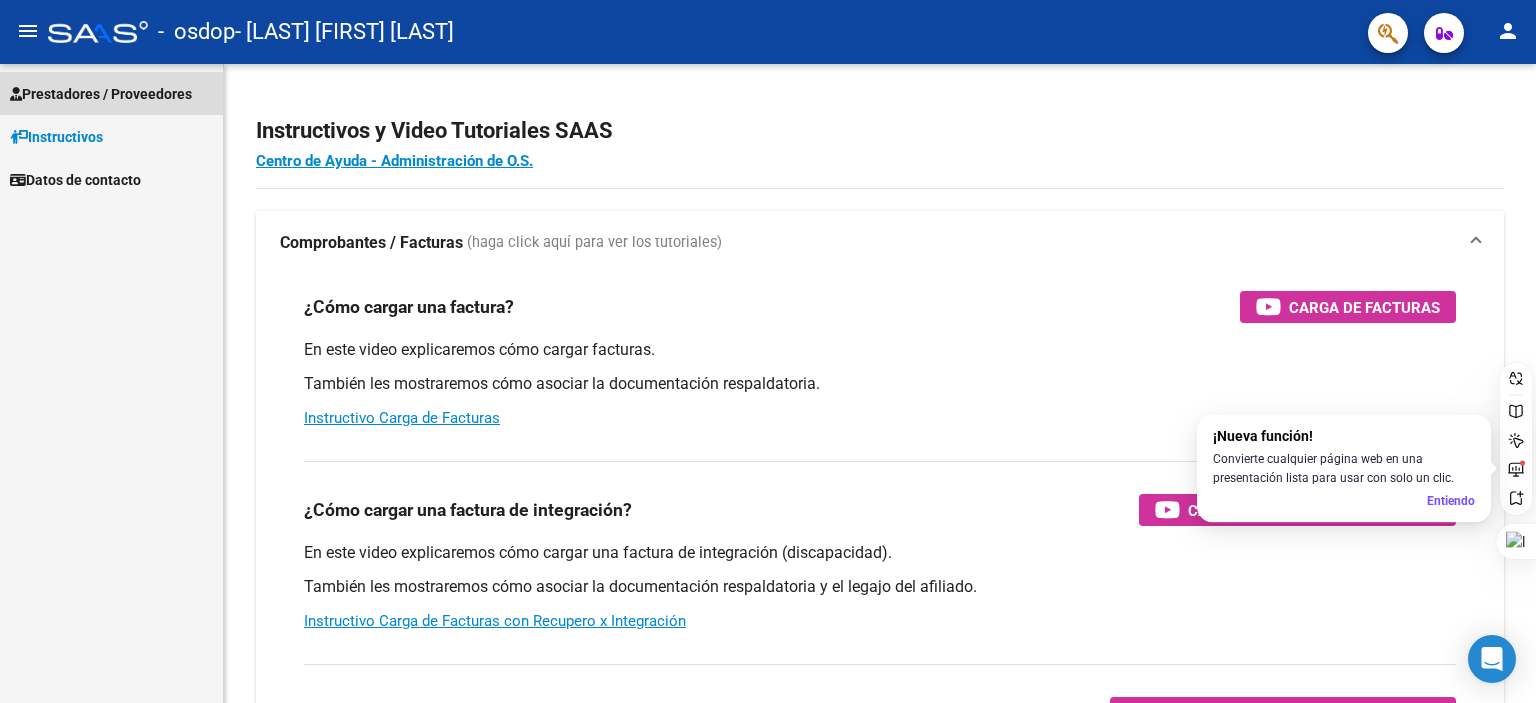 click on "Prestadores / Proveedores" at bounding box center (101, 94) 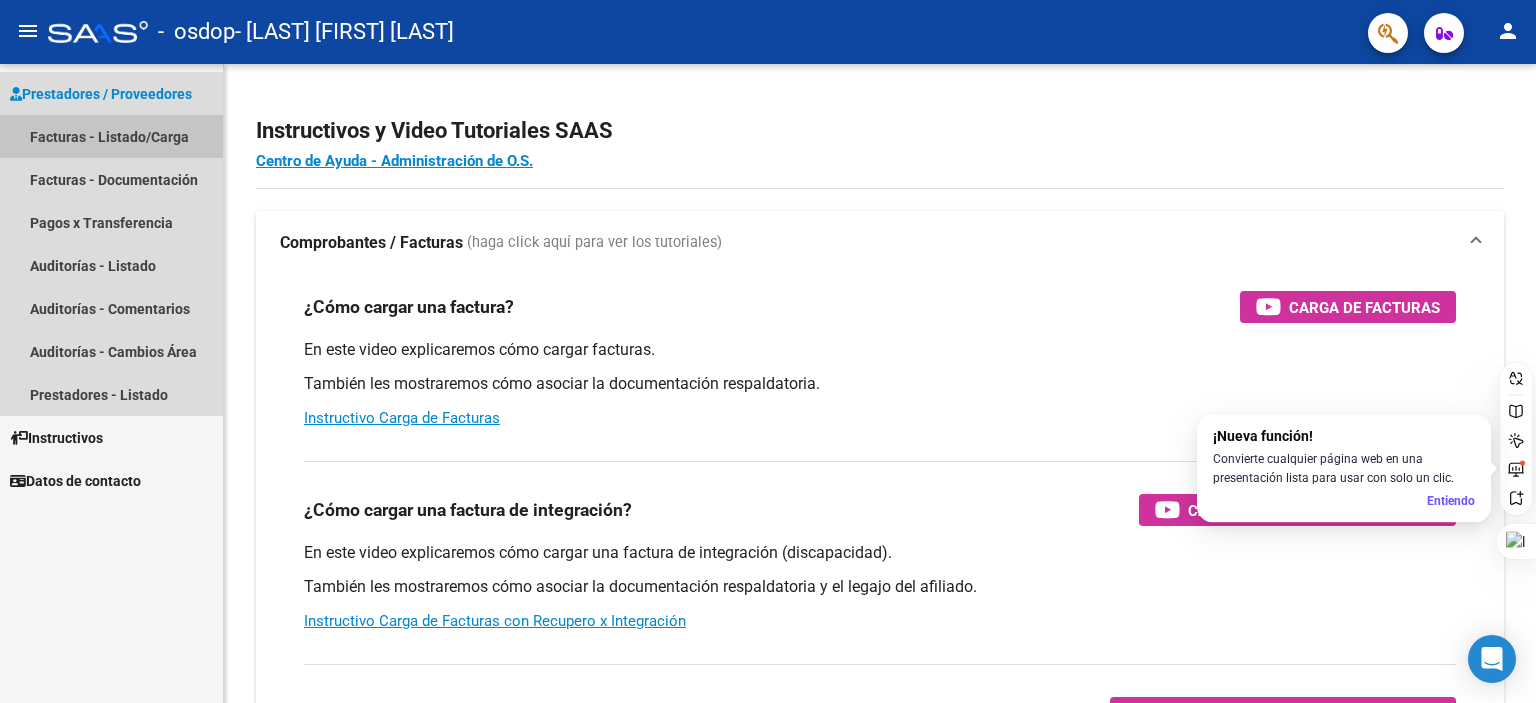 click on "Facturas - Listado/Carga" at bounding box center [111, 136] 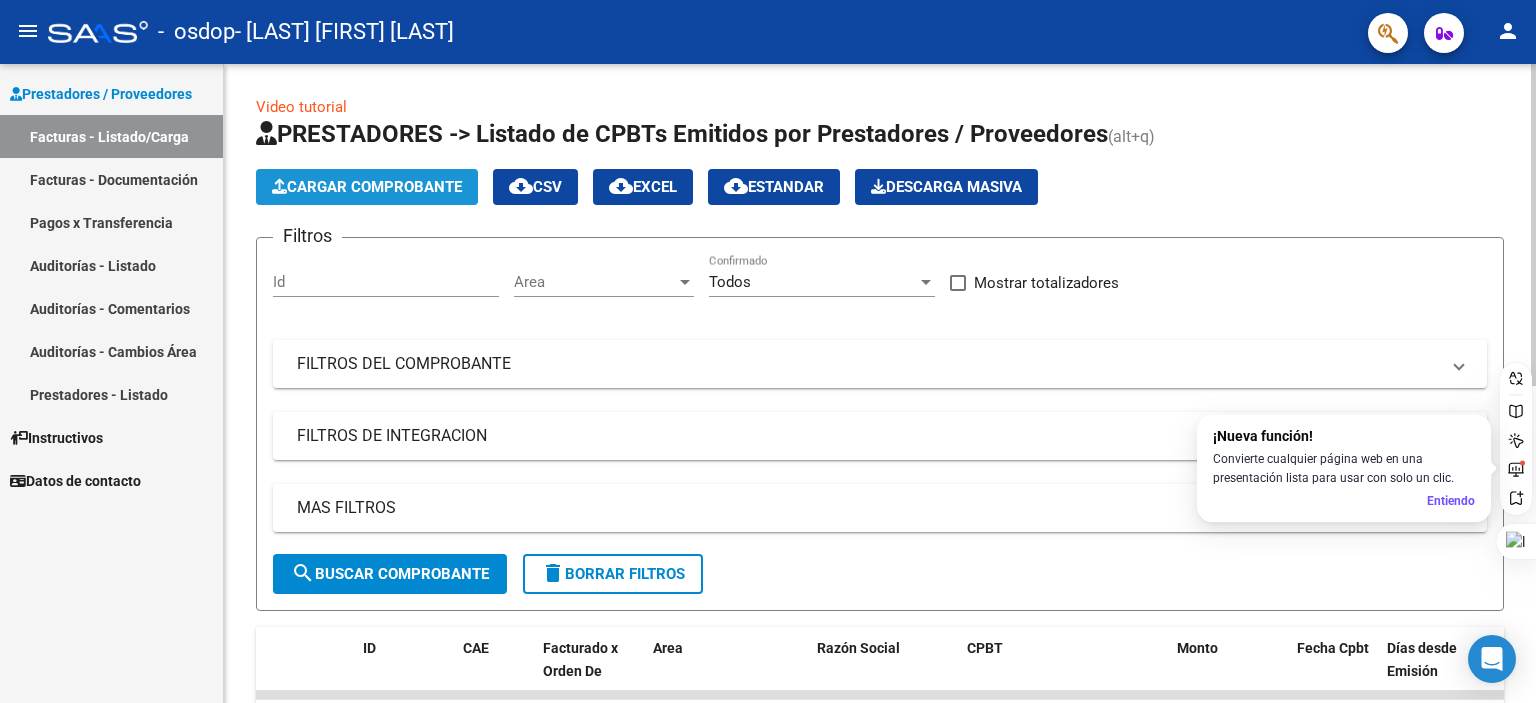 click on "Cargar Comprobante" 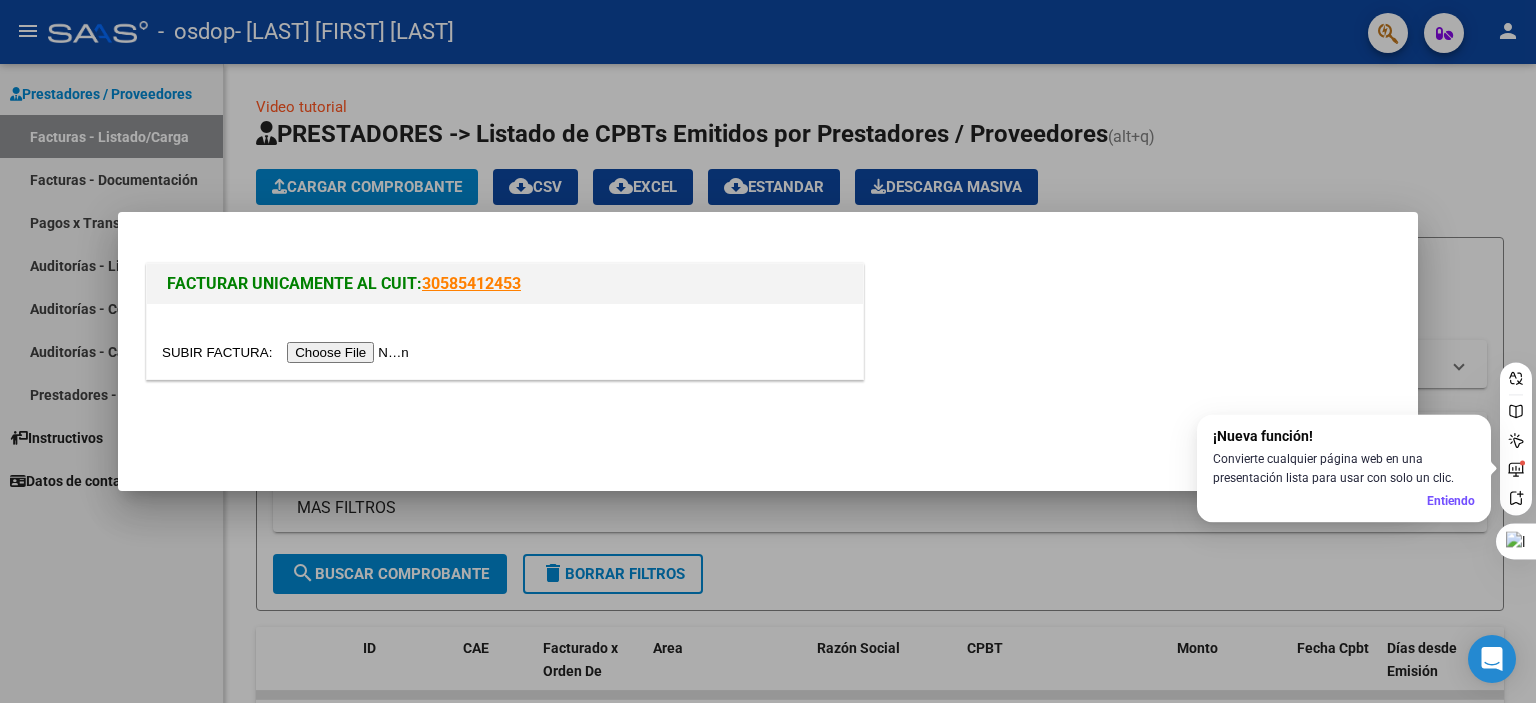 click at bounding box center [288, 352] 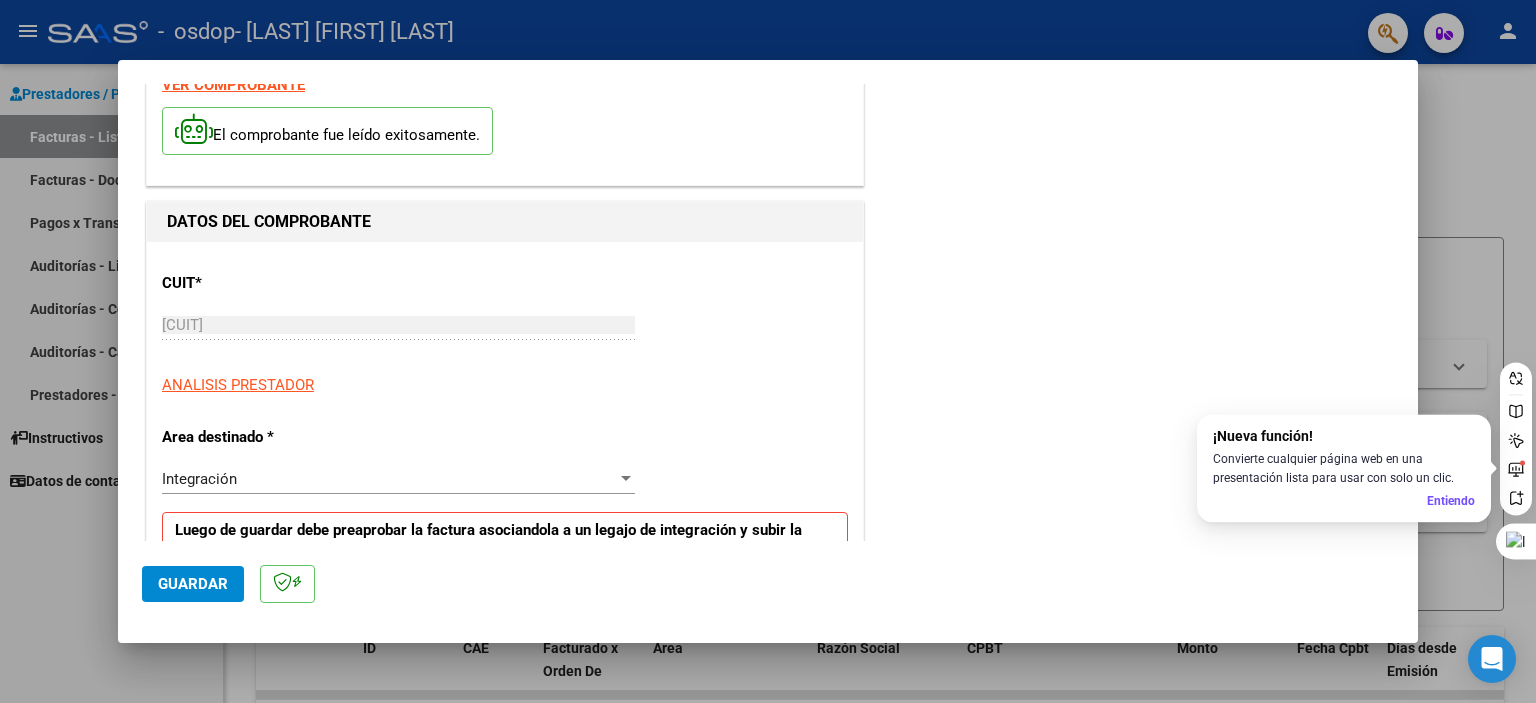 scroll, scrollTop: 0, scrollLeft: 0, axis: both 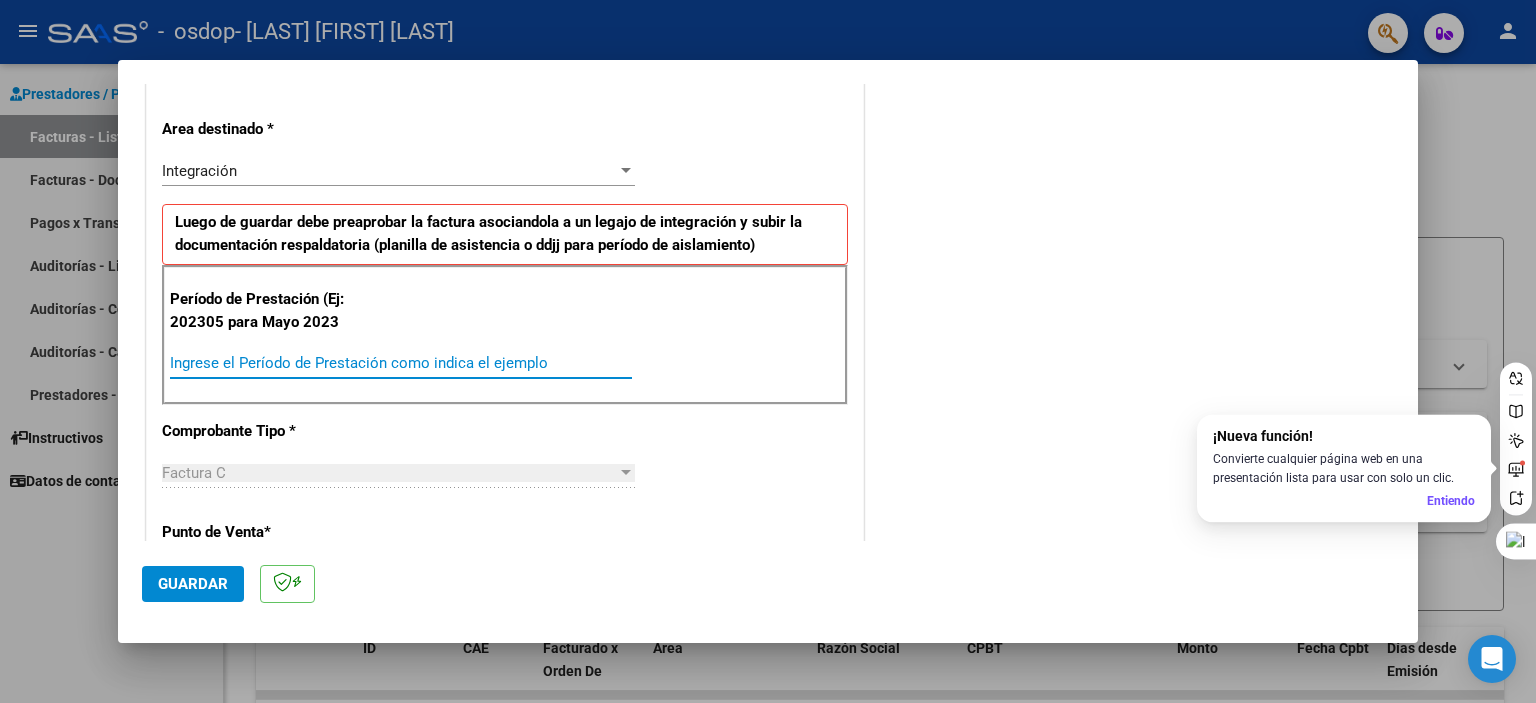 click on "Ingrese el Período de Prestación como indica el ejemplo" at bounding box center [401, 363] 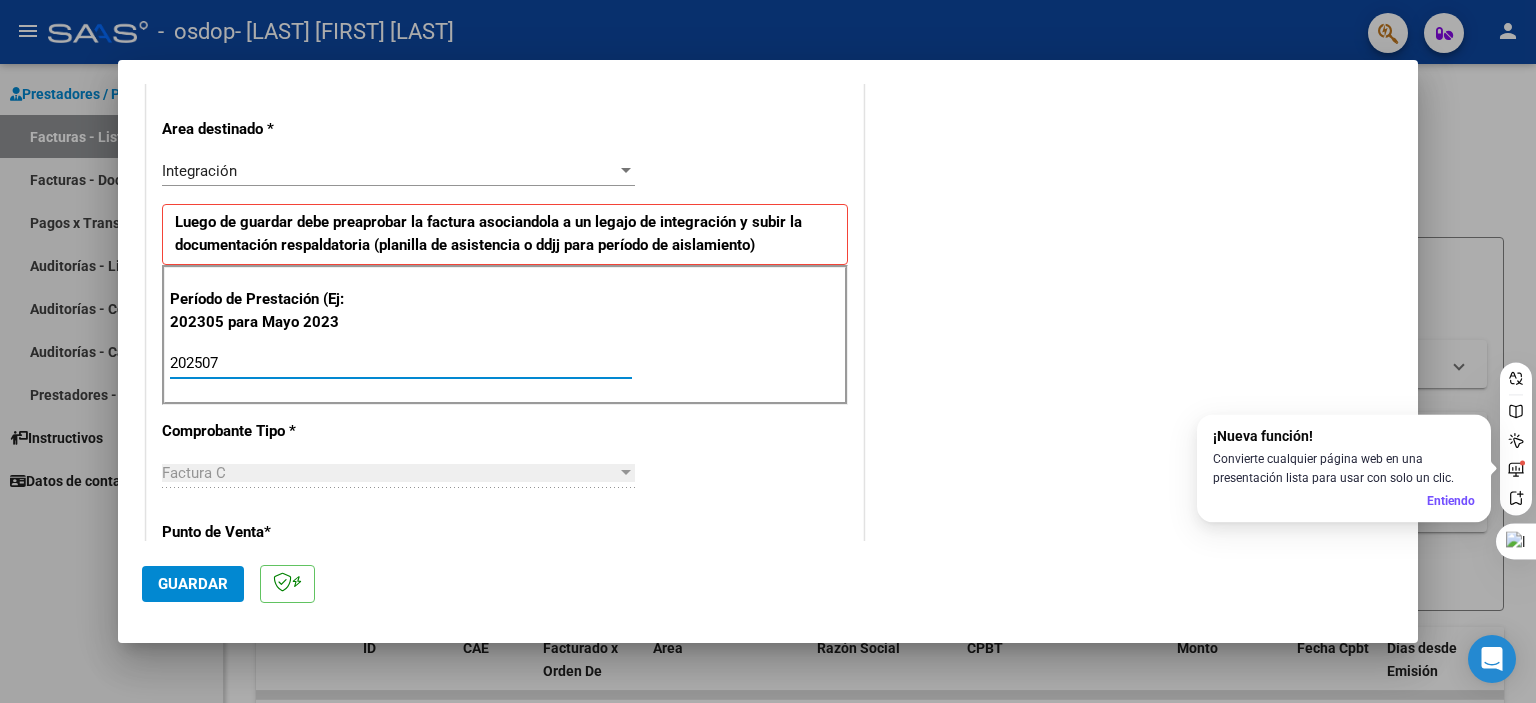type on "202507" 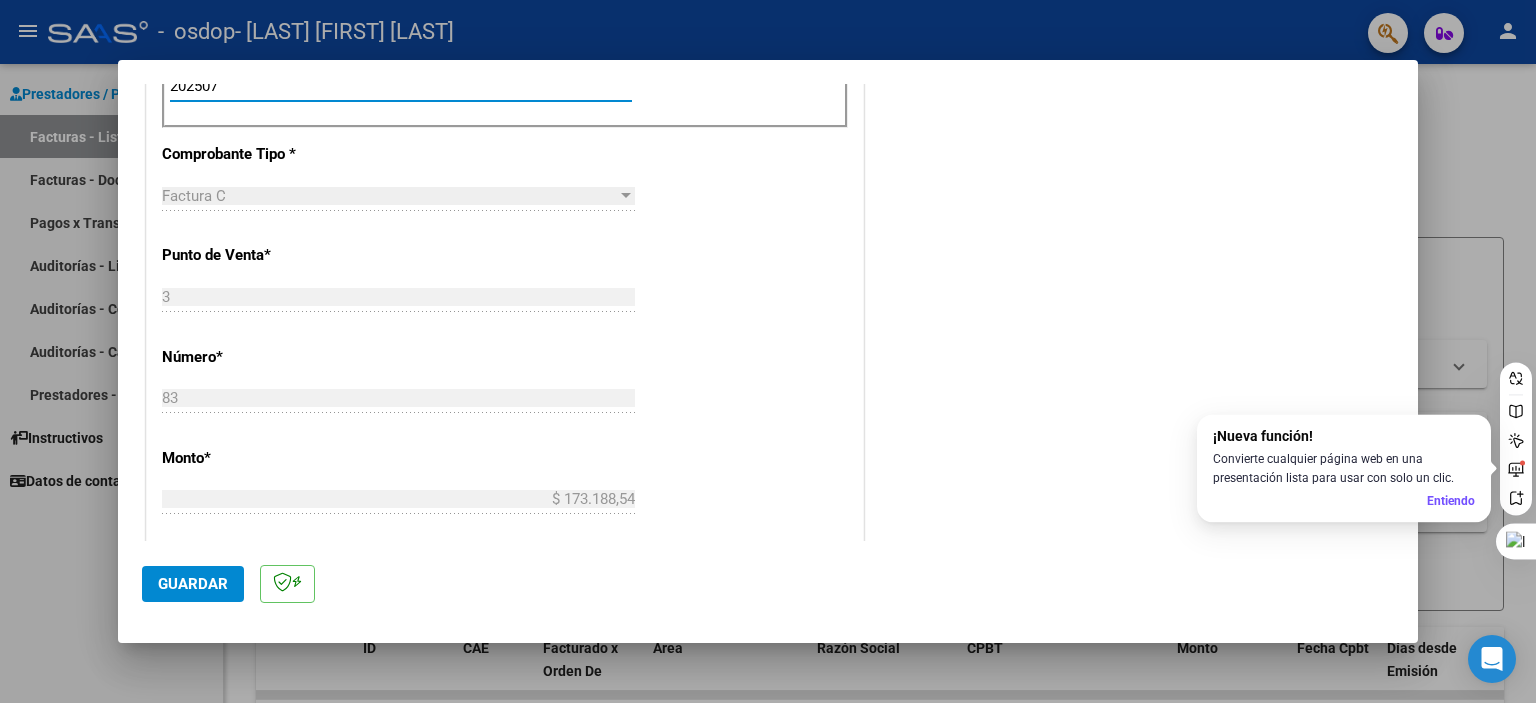 scroll, scrollTop: 700, scrollLeft: 0, axis: vertical 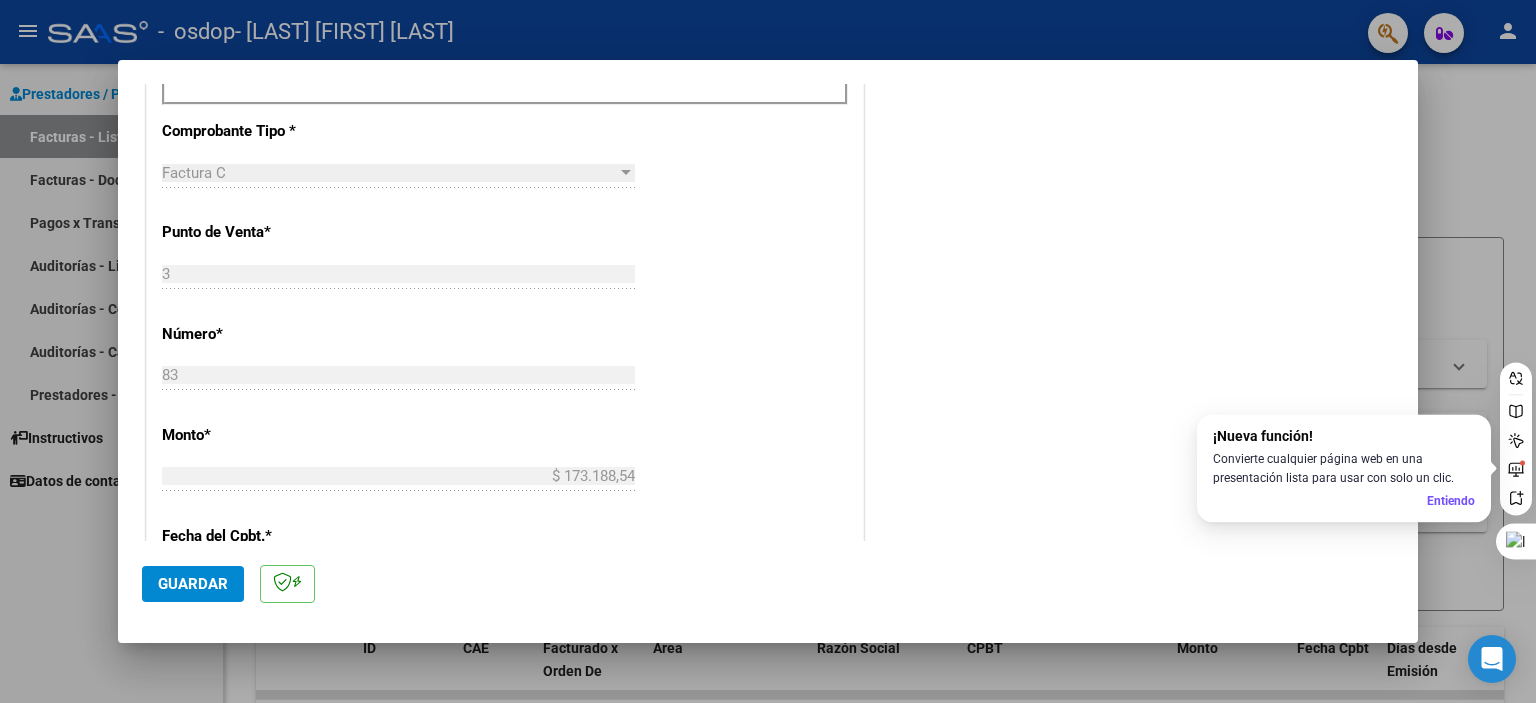click at bounding box center (626, 172) 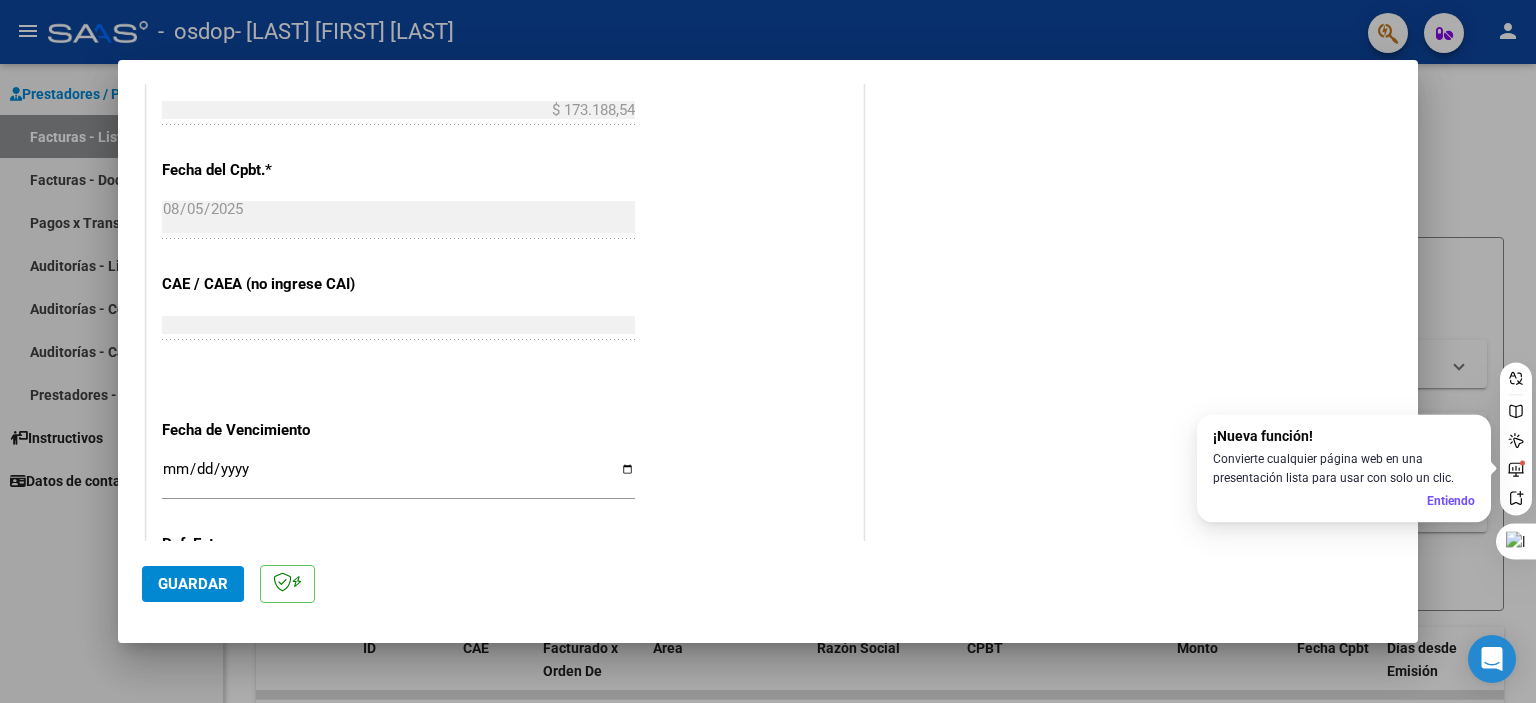 scroll, scrollTop: 1063, scrollLeft: 0, axis: vertical 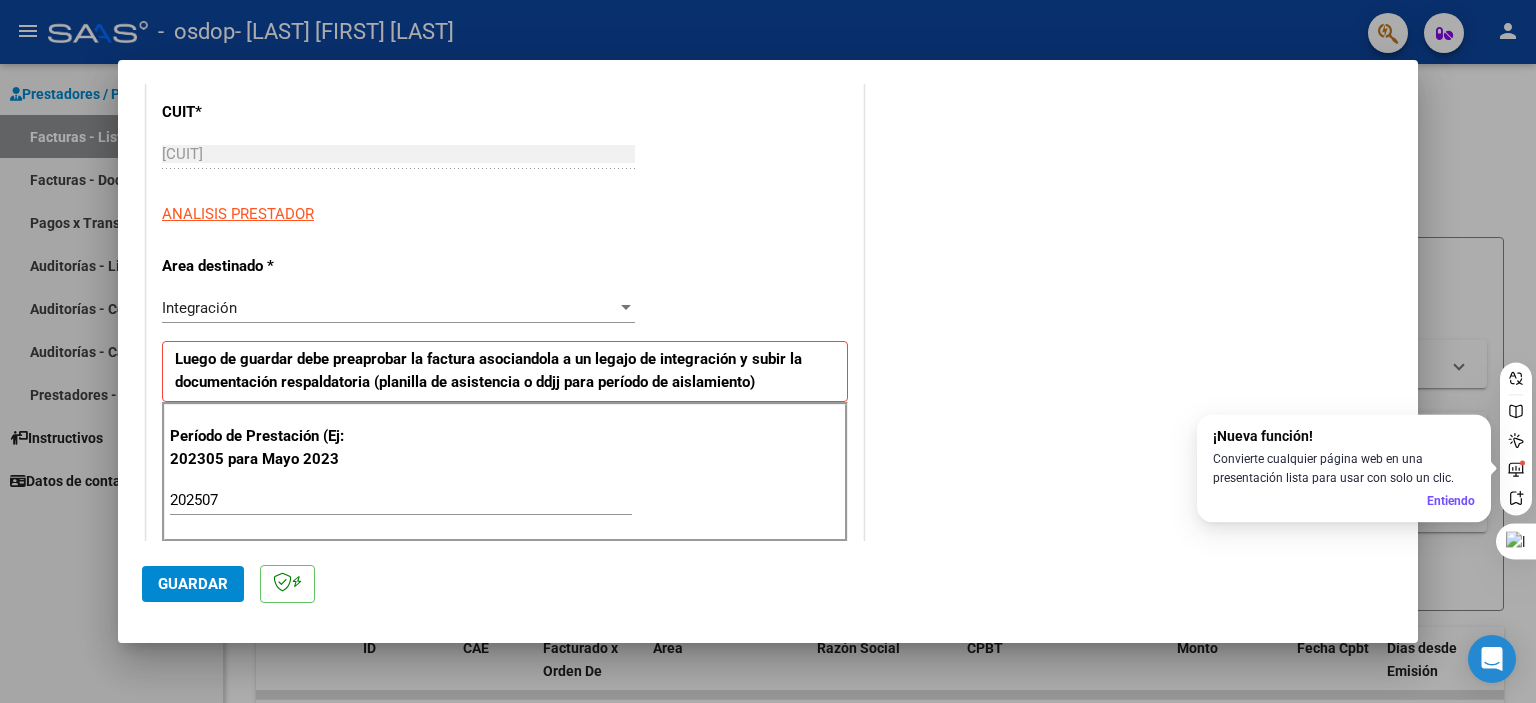 click at bounding box center (626, 307) 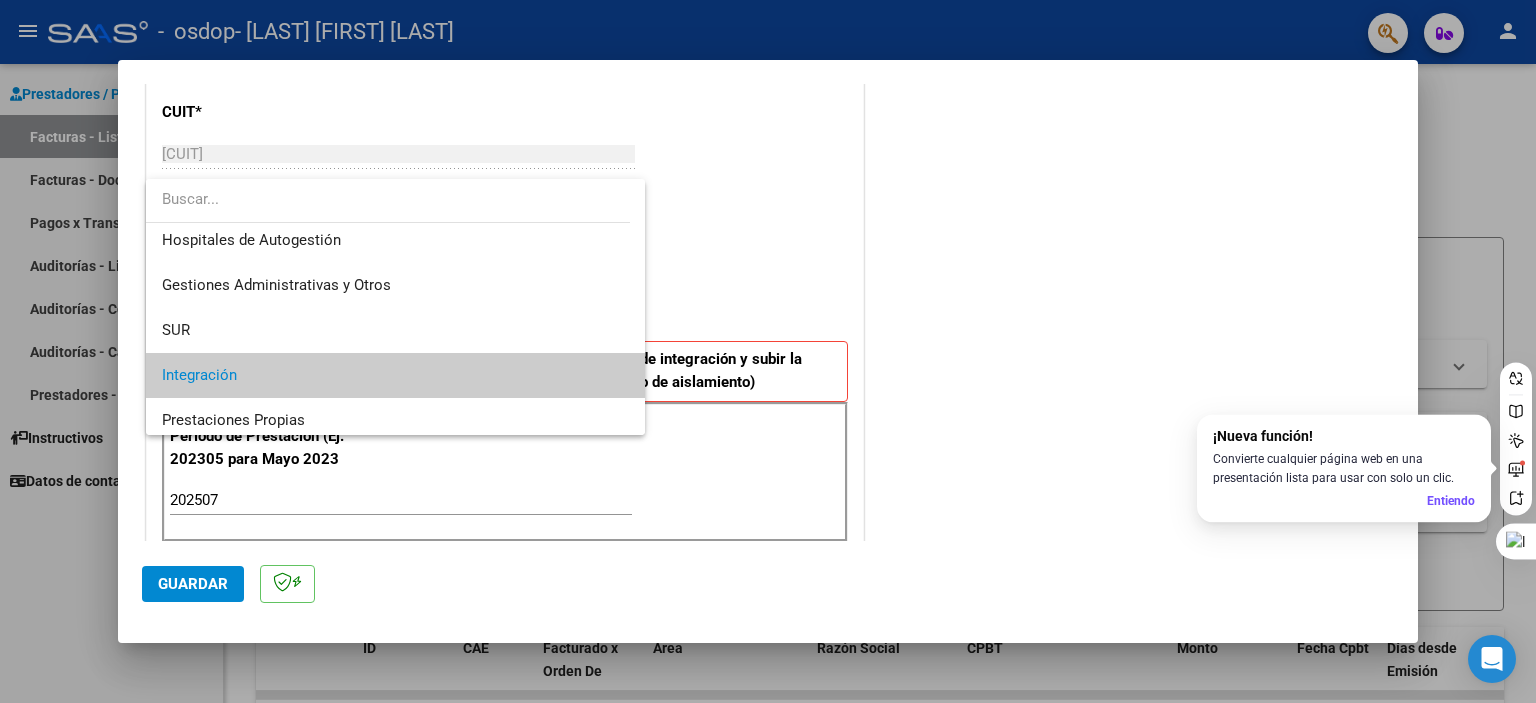 scroll, scrollTop: 0, scrollLeft: 0, axis: both 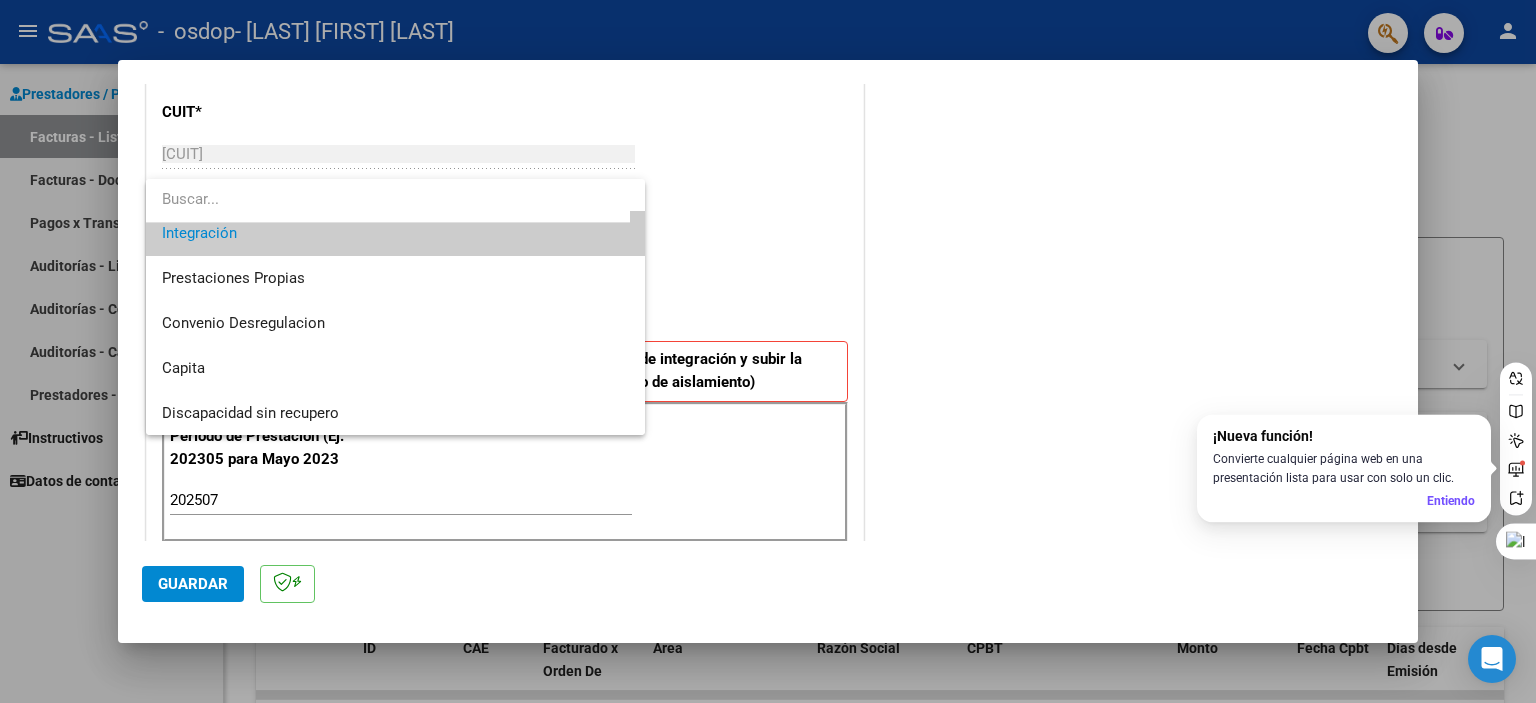click at bounding box center (768, 351) 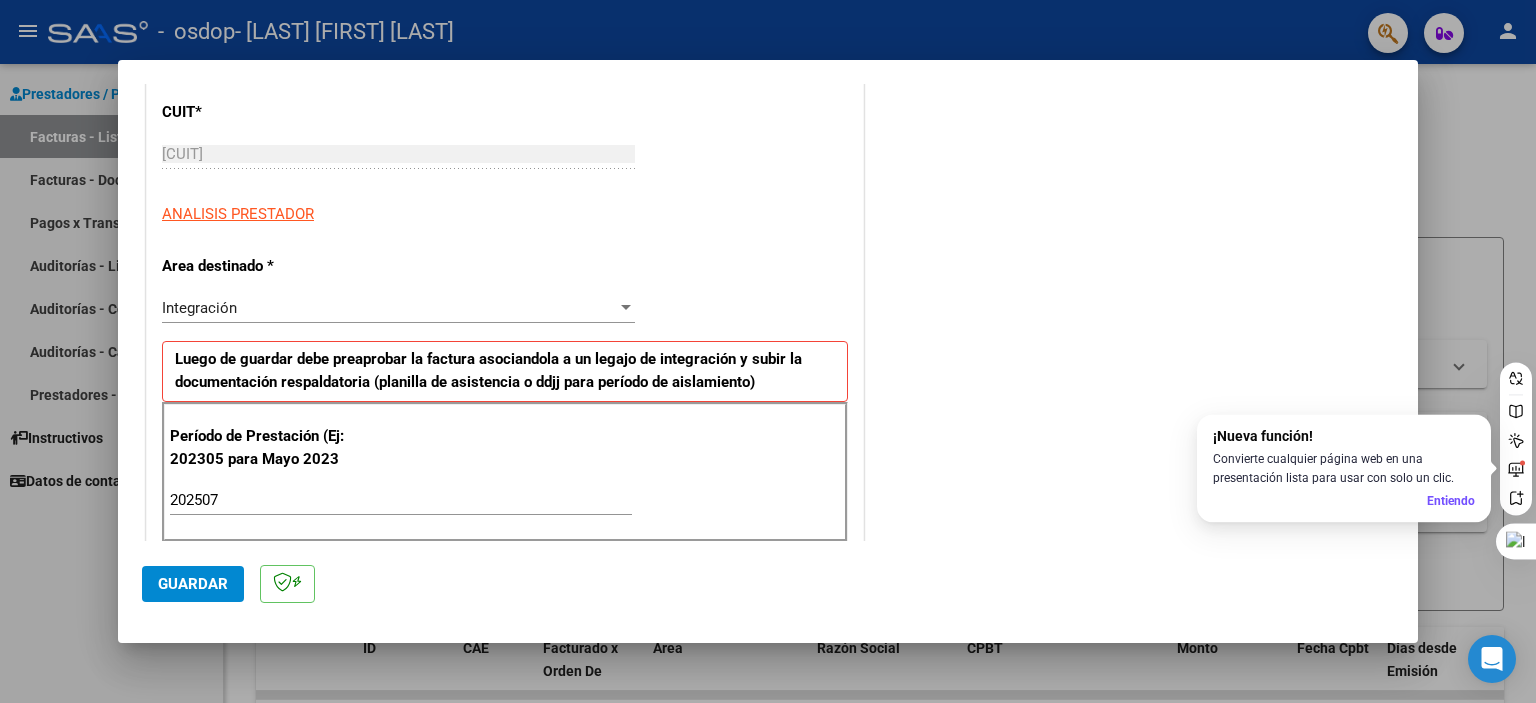 click at bounding box center [626, 308] 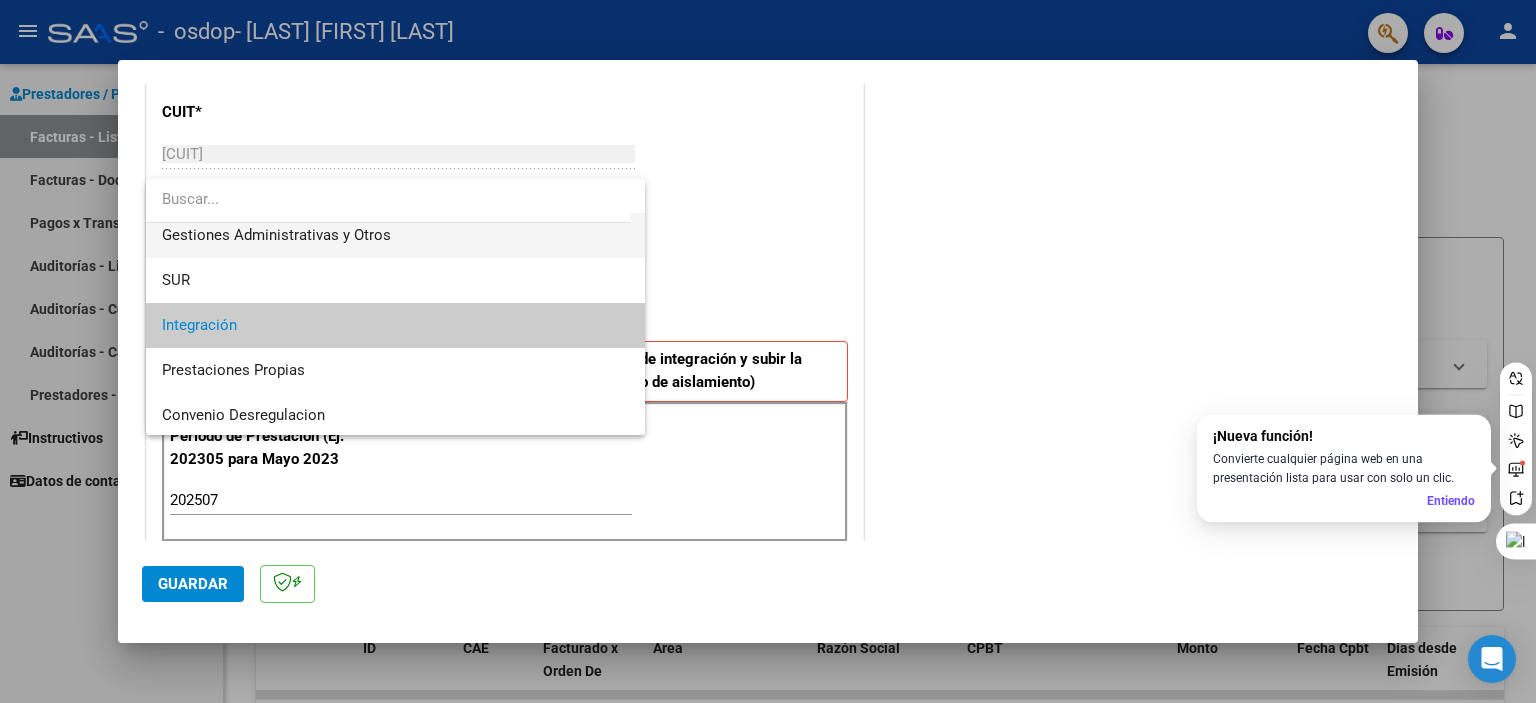 scroll, scrollTop: 100, scrollLeft: 0, axis: vertical 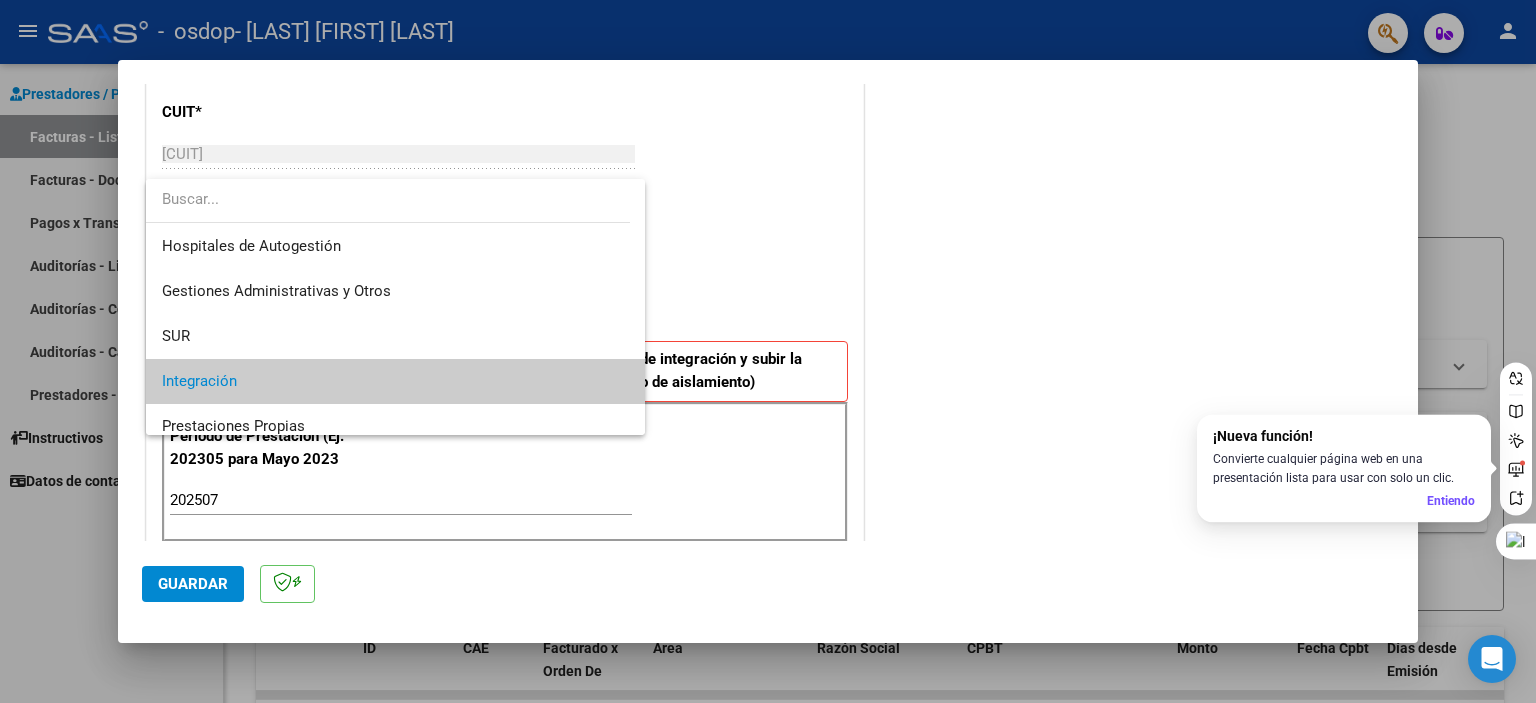 click at bounding box center (768, 351) 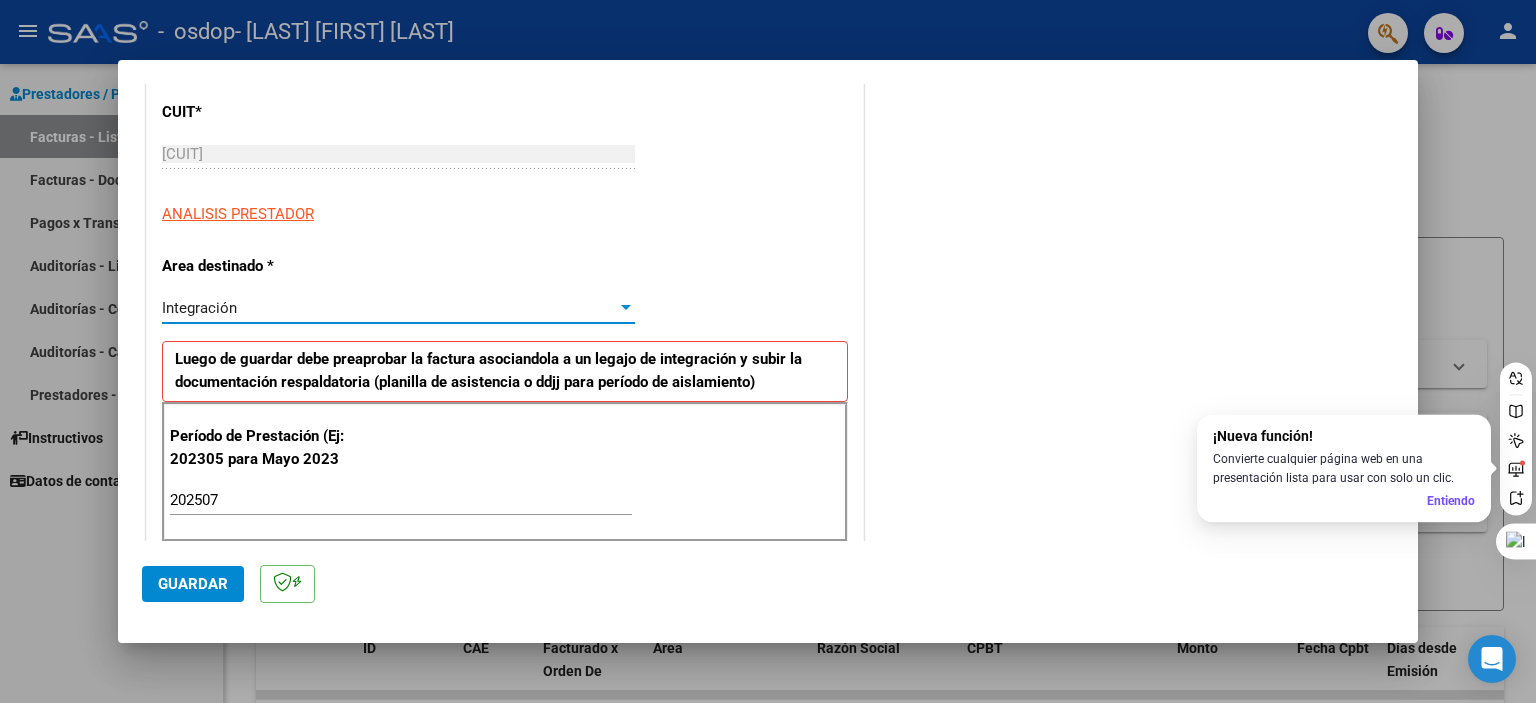click at bounding box center (626, 307) 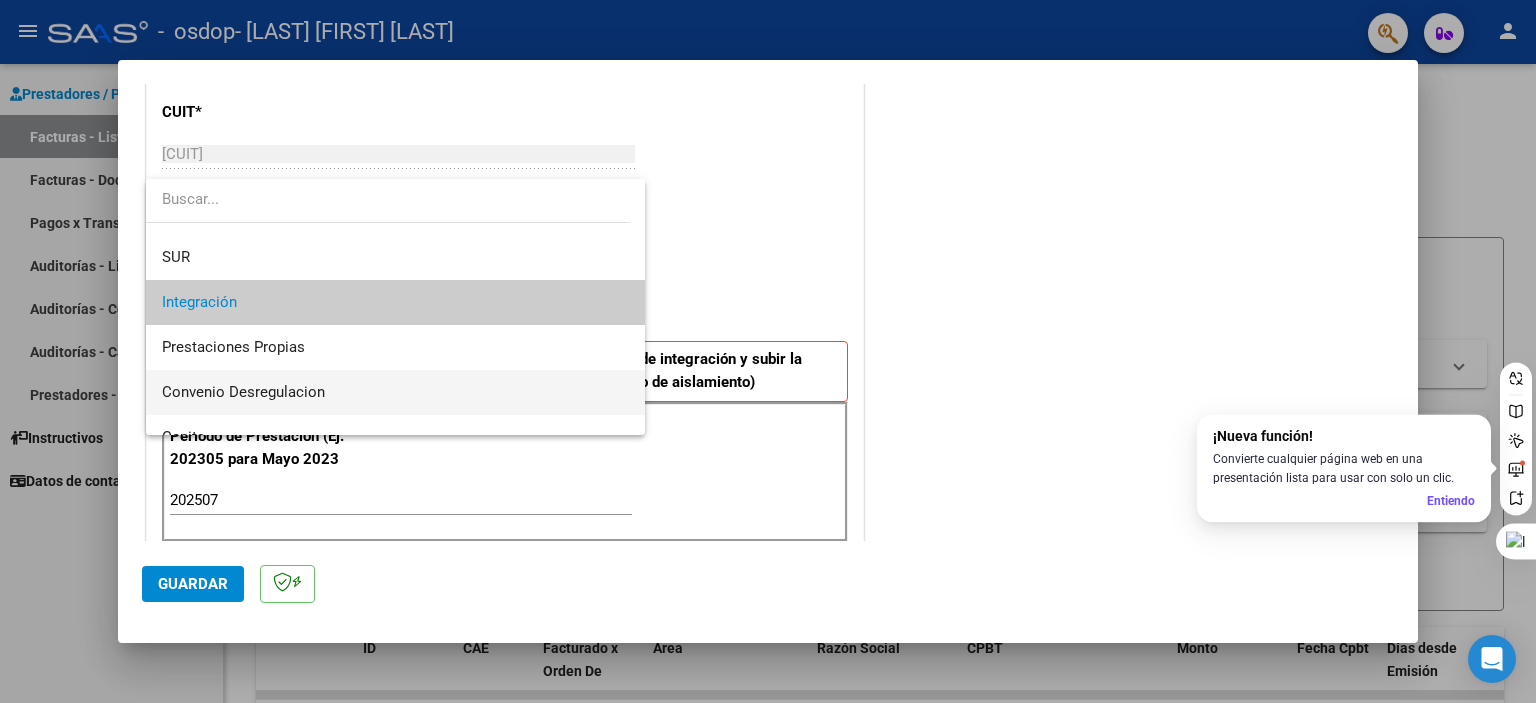 scroll, scrollTop: 0, scrollLeft: 0, axis: both 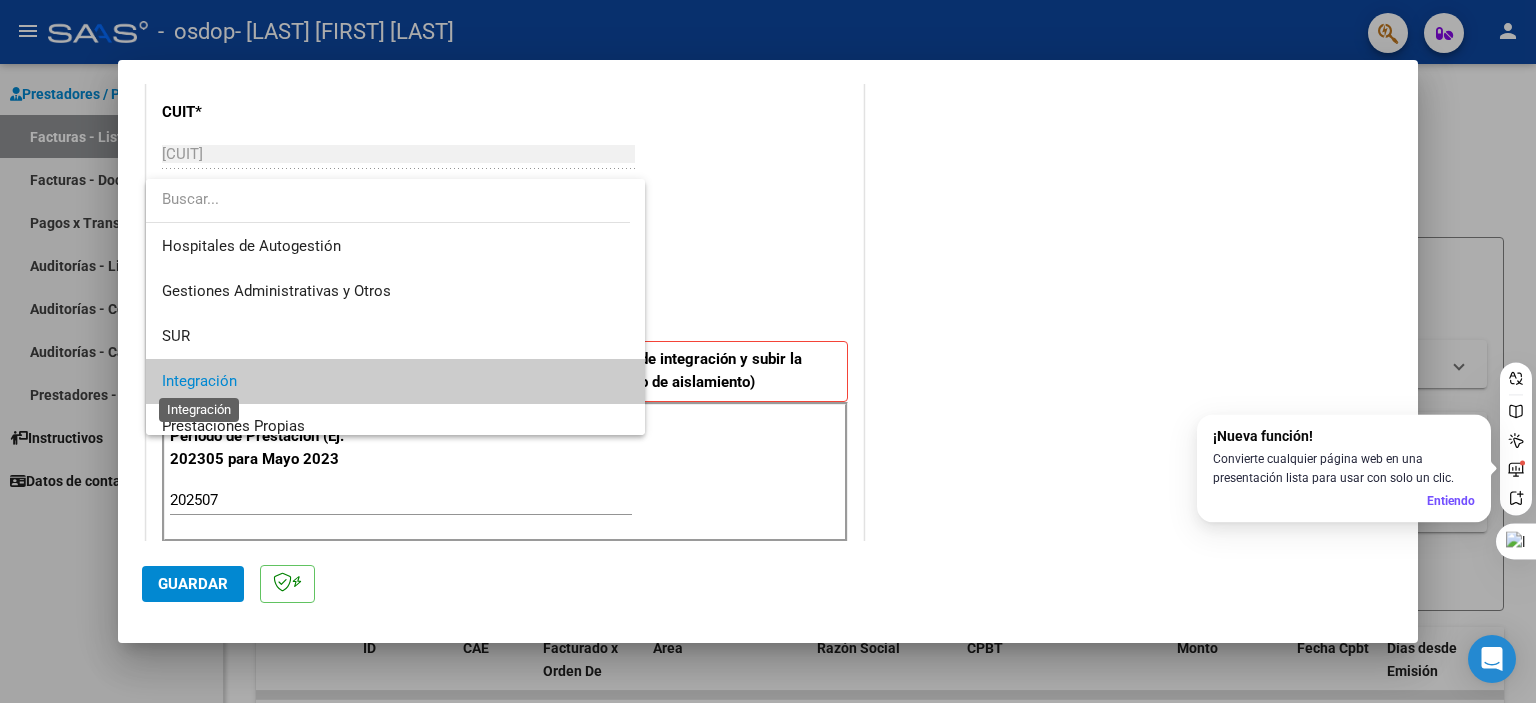 click on "Integración" at bounding box center (199, 381) 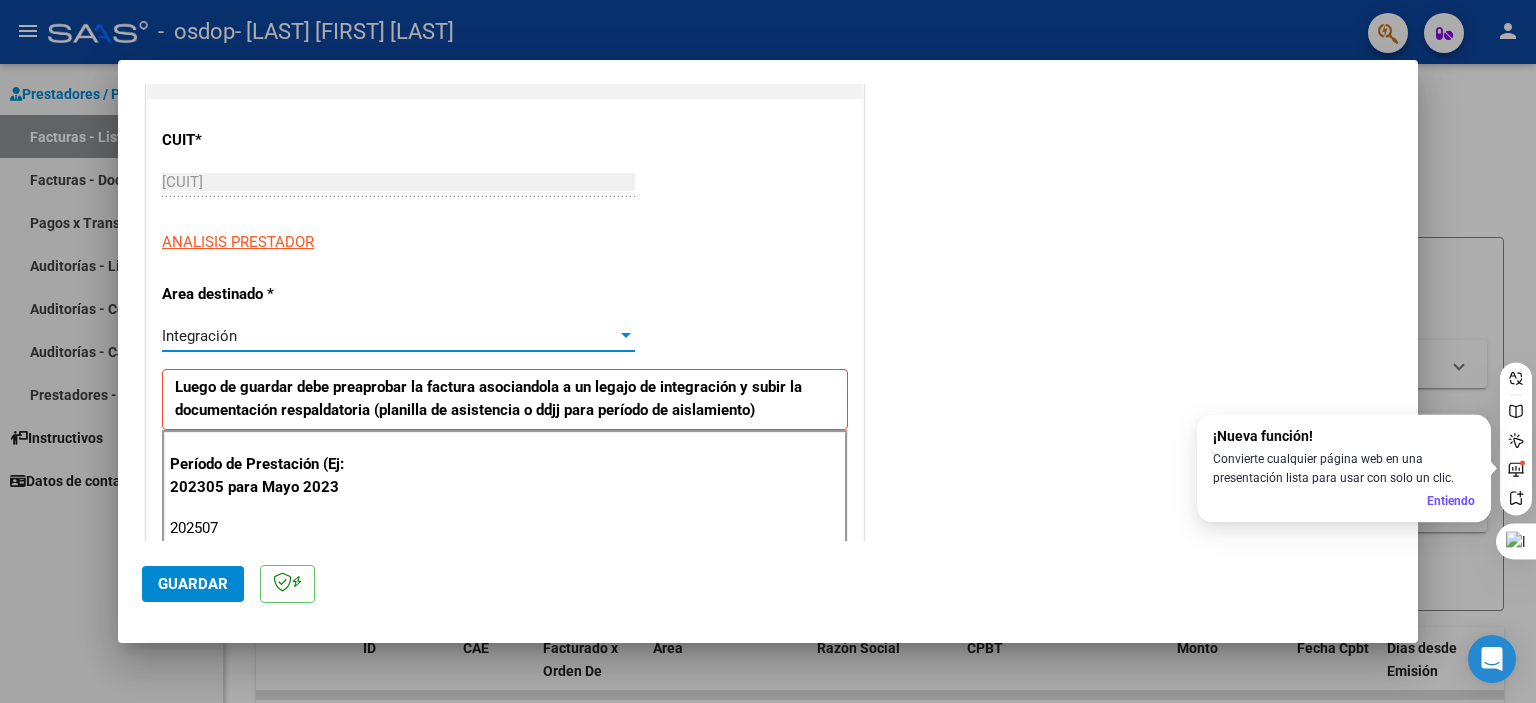 scroll, scrollTop: 0, scrollLeft: 0, axis: both 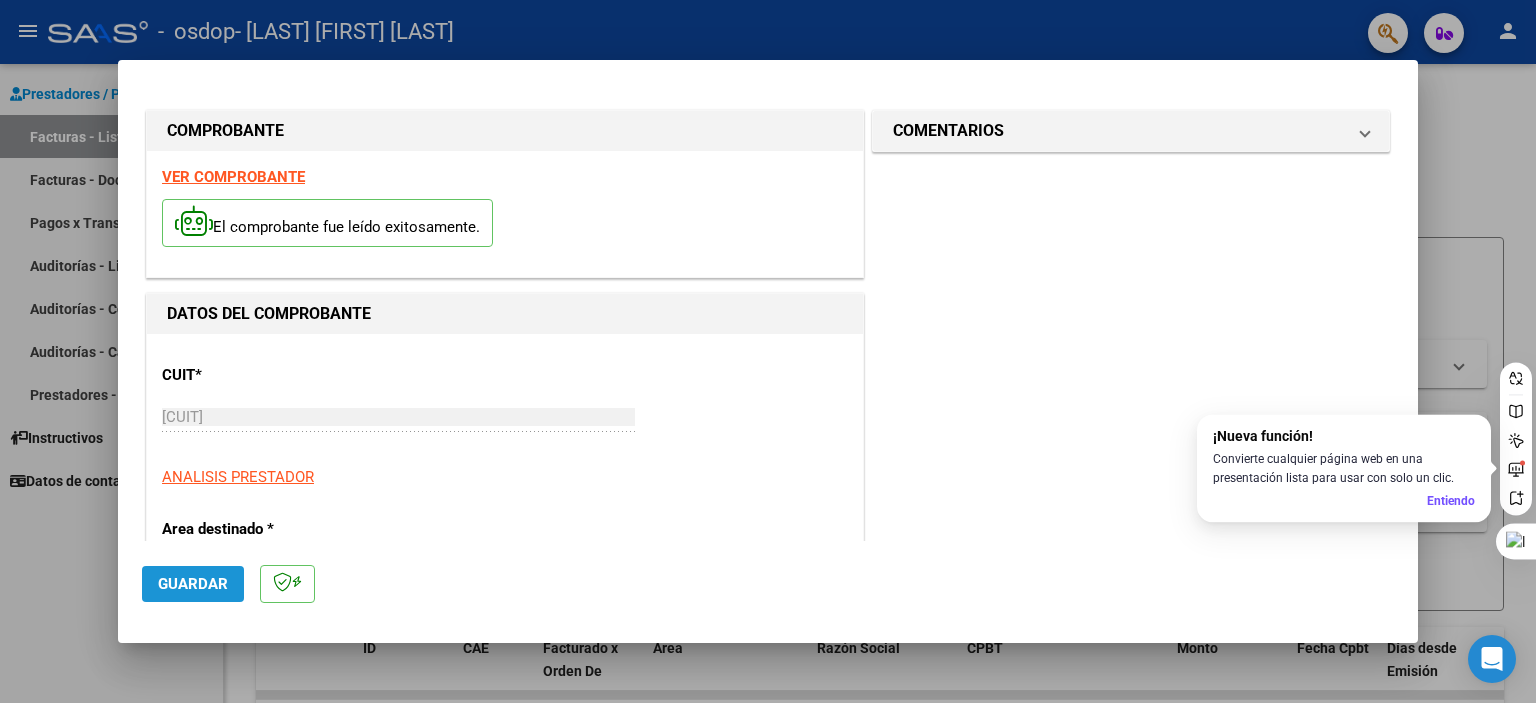 click on "Guardar" 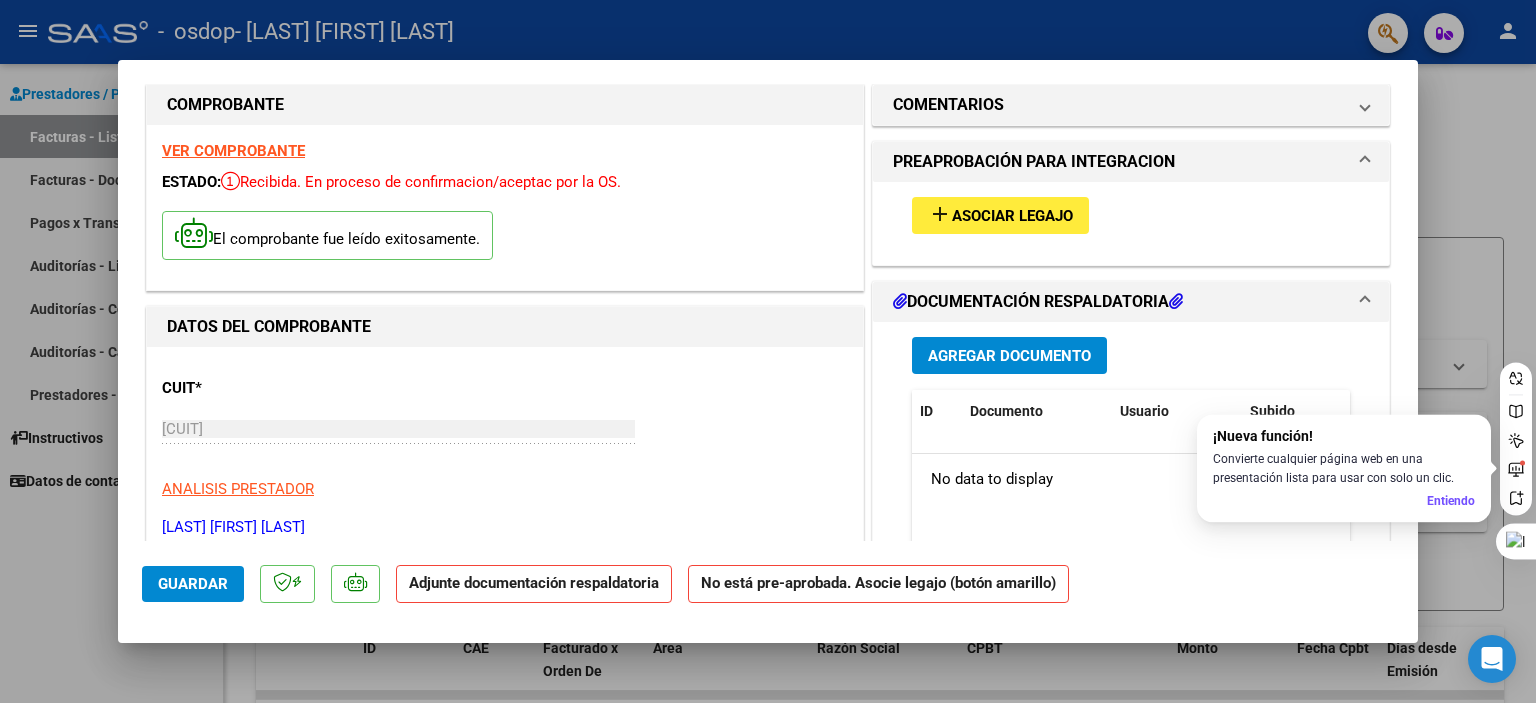 scroll, scrollTop: 0, scrollLeft: 0, axis: both 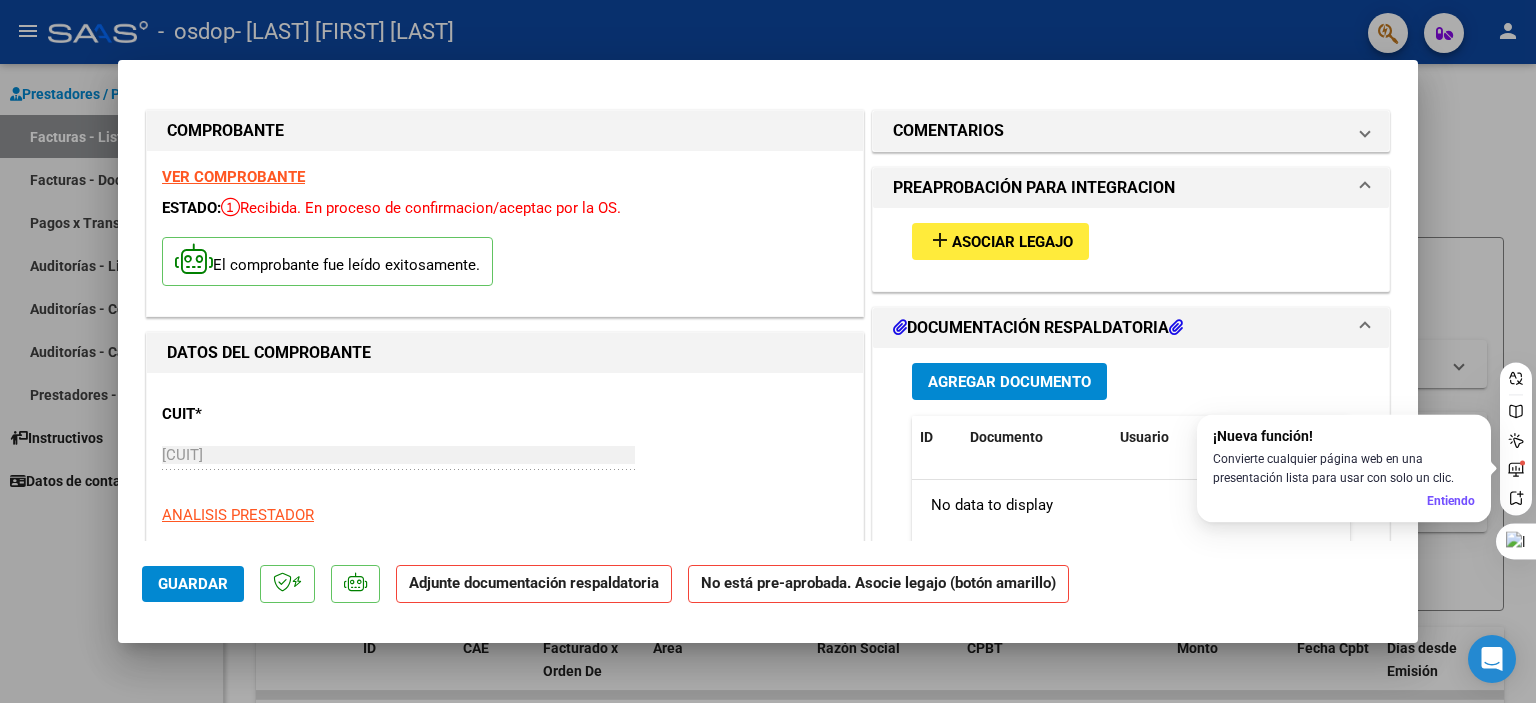 click on "Agregar Documento" at bounding box center (1009, 382) 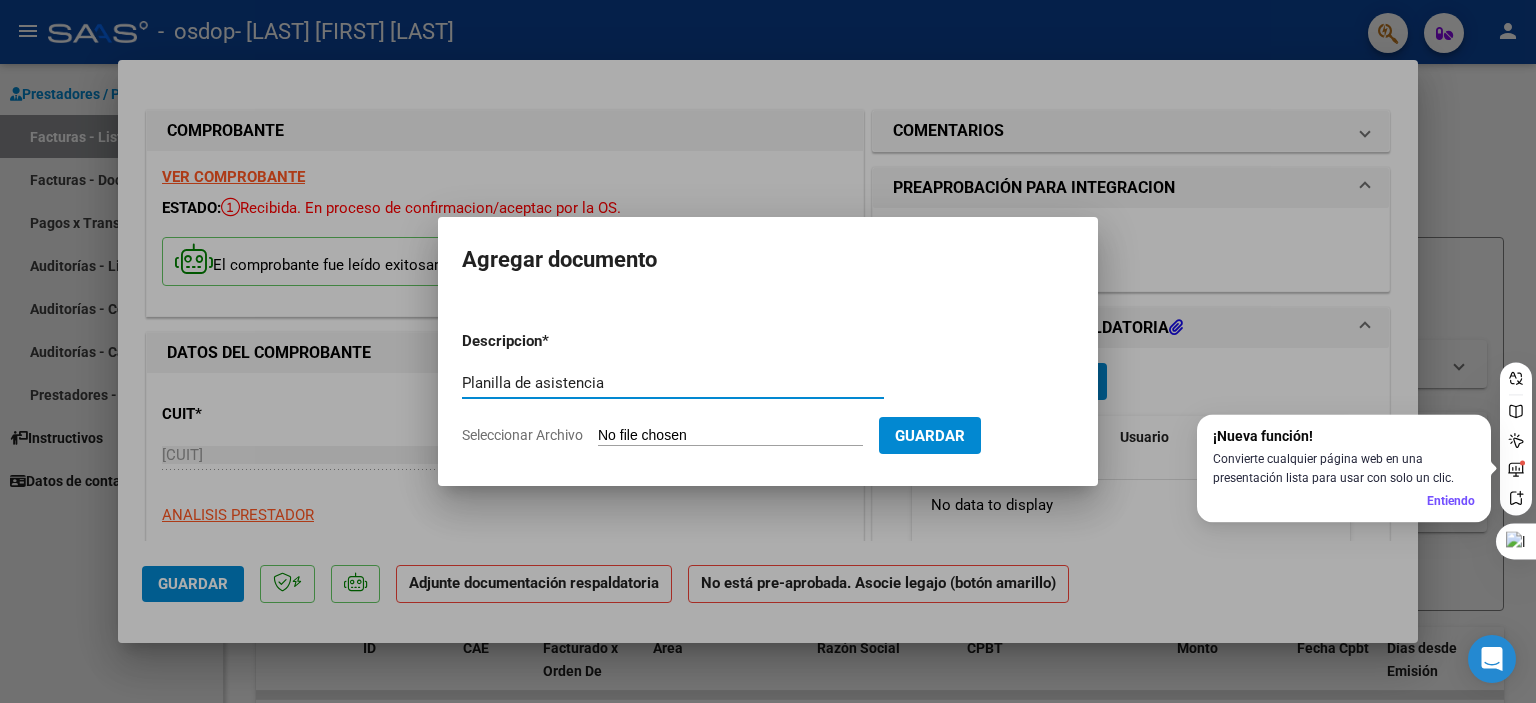 type on "Planilla de asistencia" 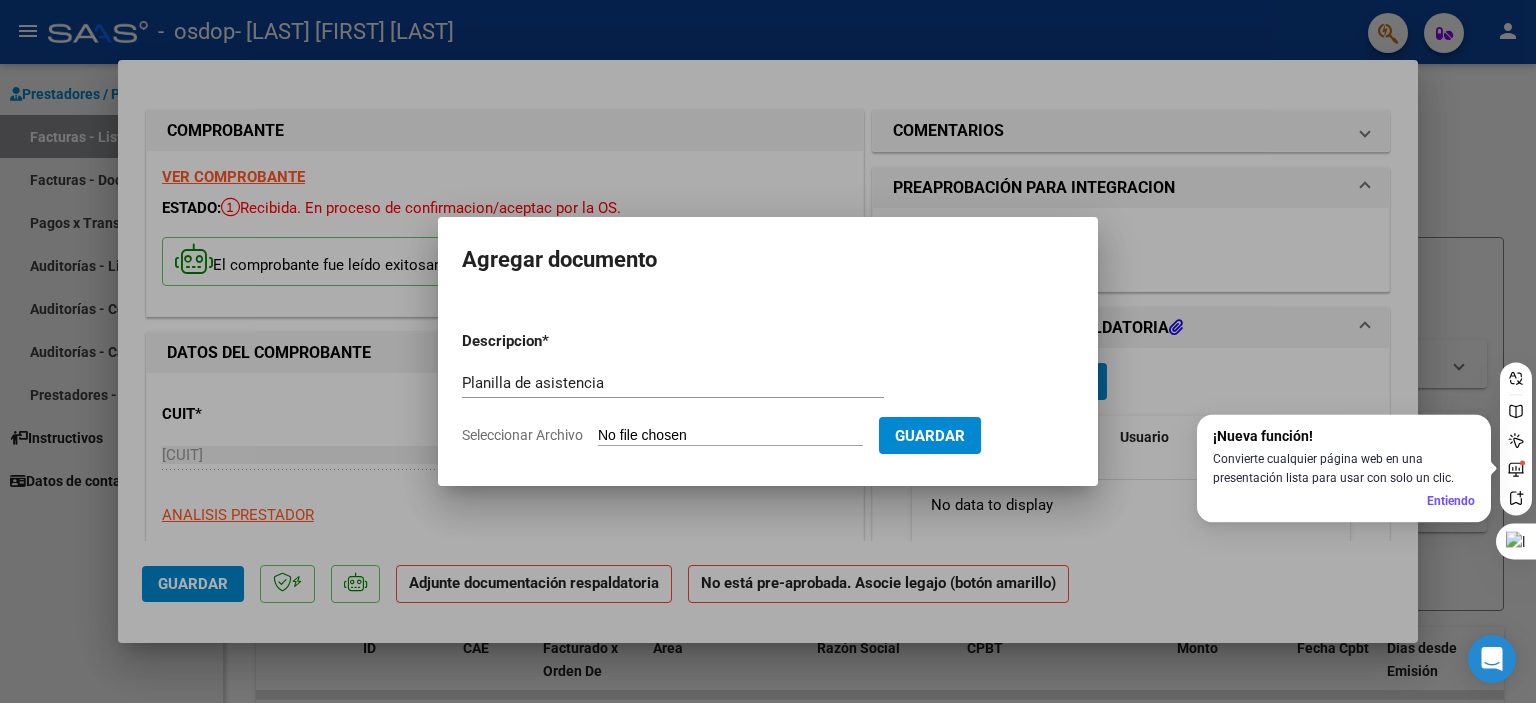 click on "Seleccionar Archivo" at bounding box center (730, 436) 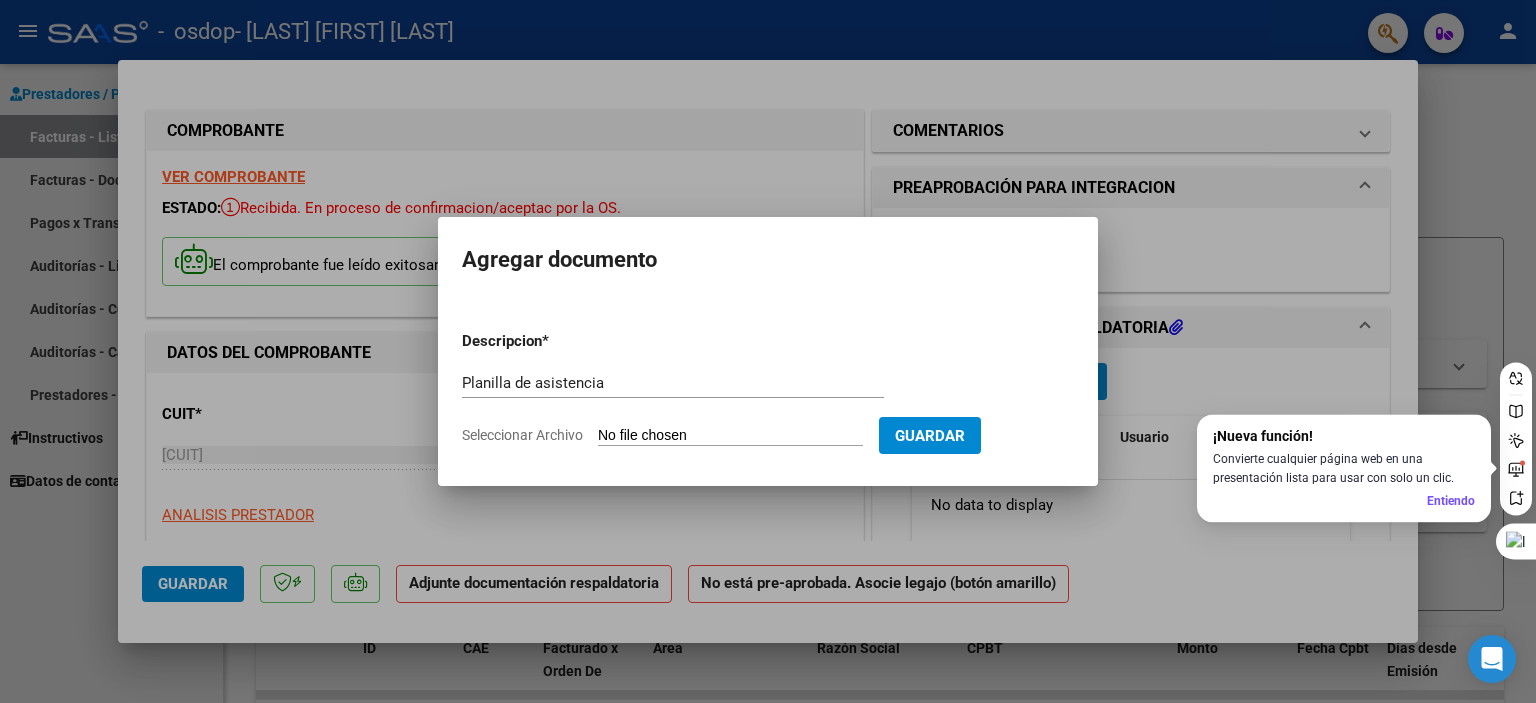 type on "C:\fakepath\WhatsApp Image 2025-08-08 at 10.22.08 AM.pdf" 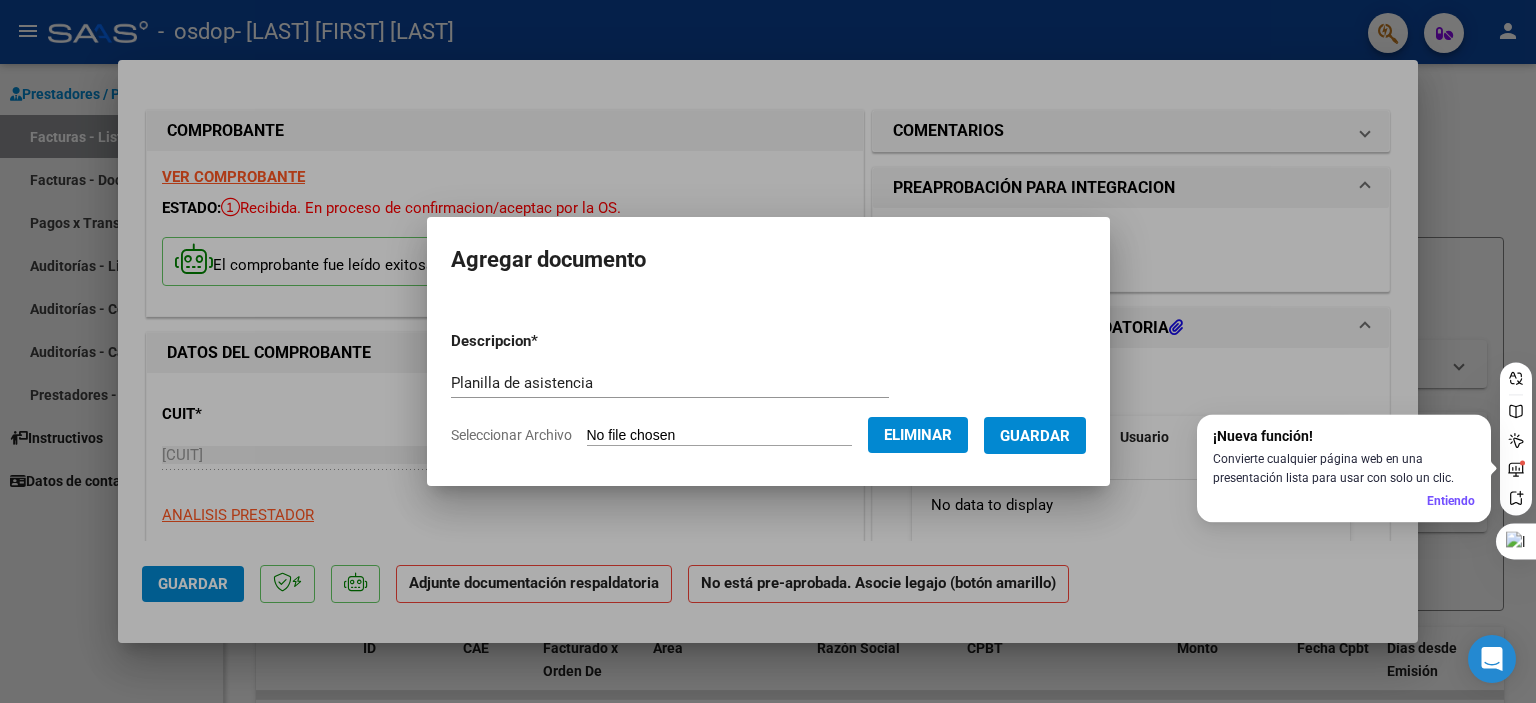 click on "Guardar" at bounding box center [1035, 436] 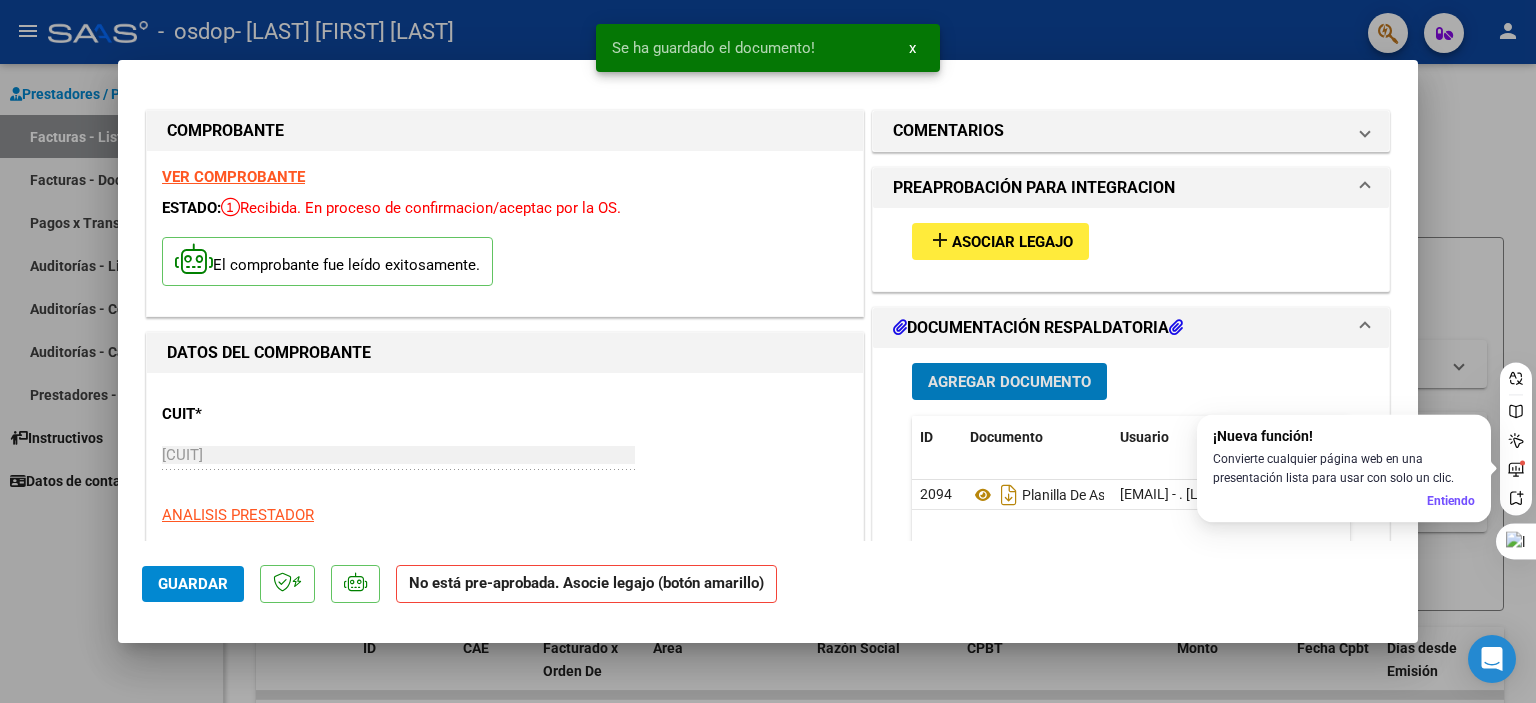 click on "add" at bounding box center (940, 240) 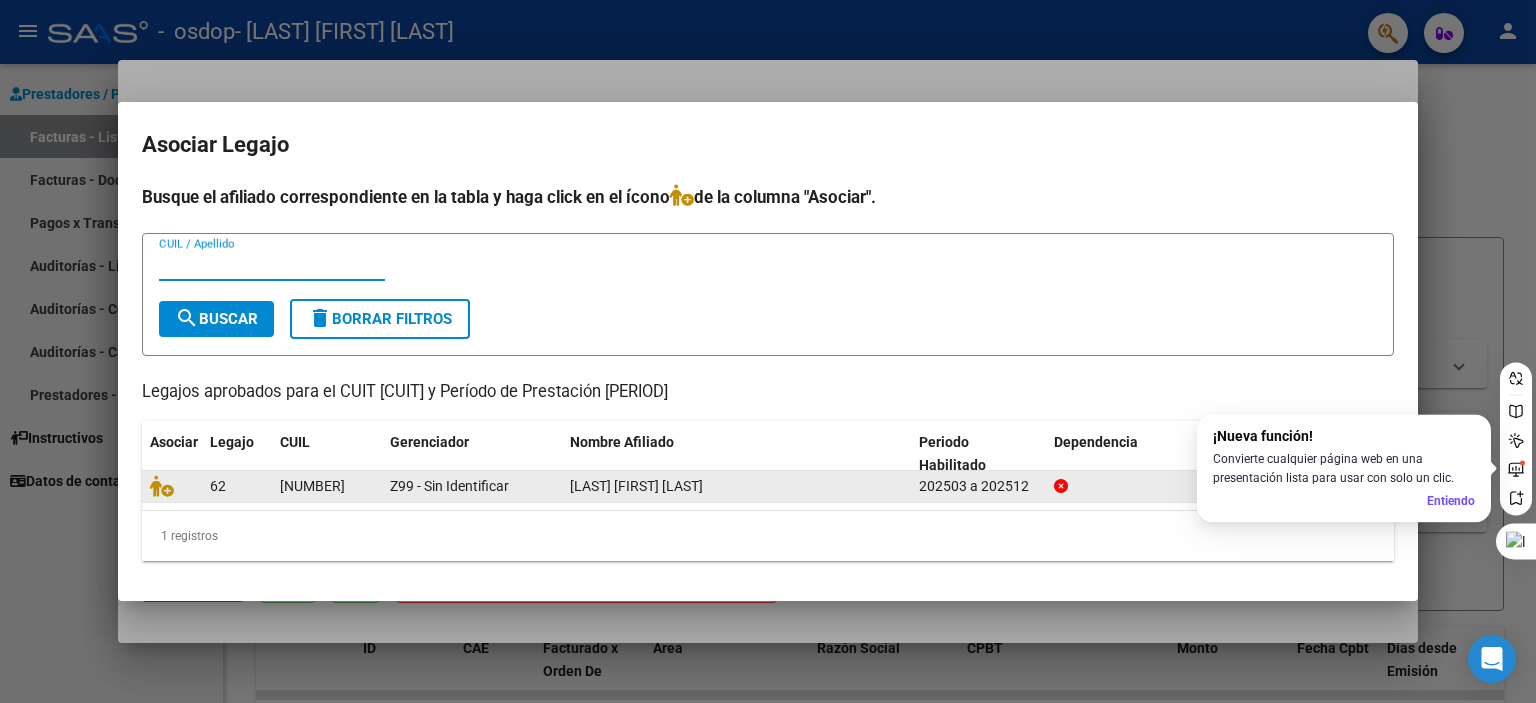 click on "20538714551" 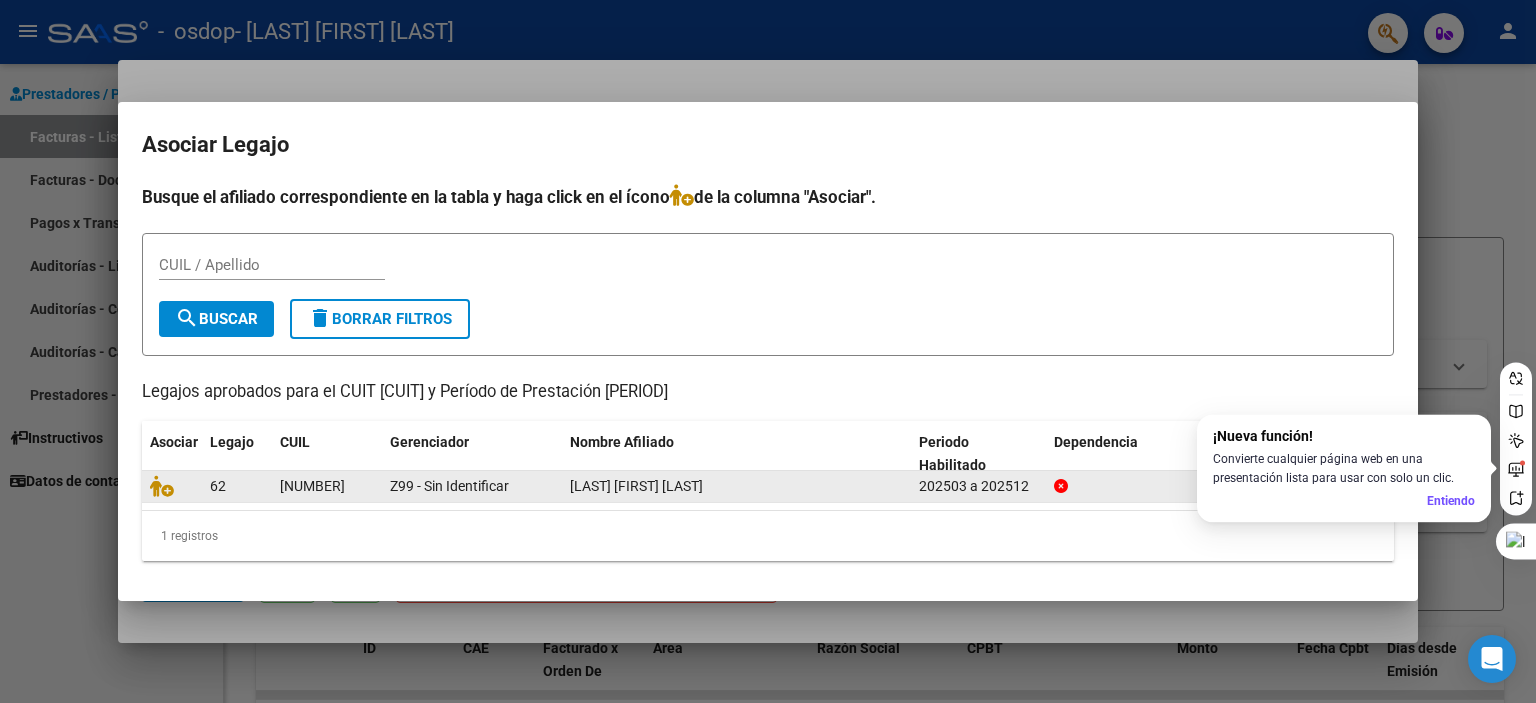 click on "Z99 - Sin Identificar" 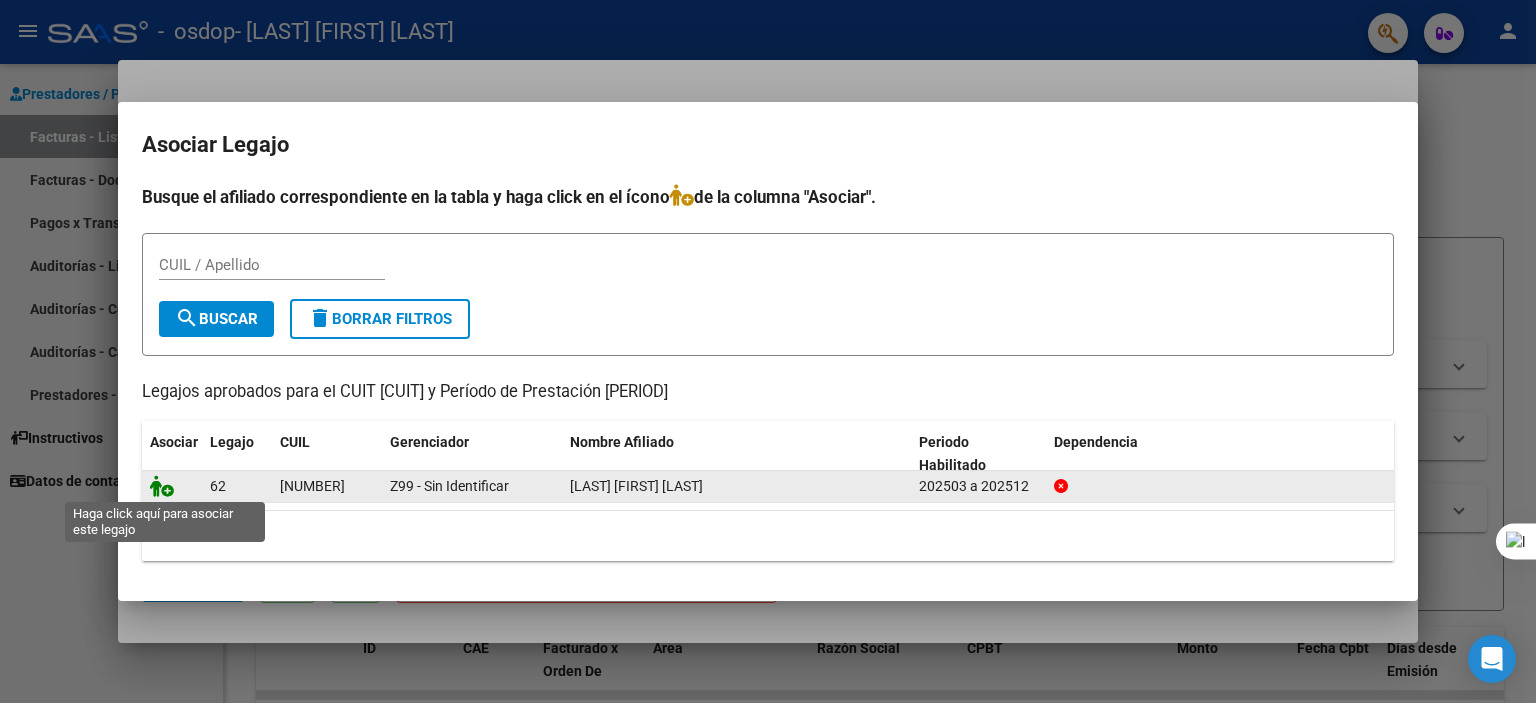 click 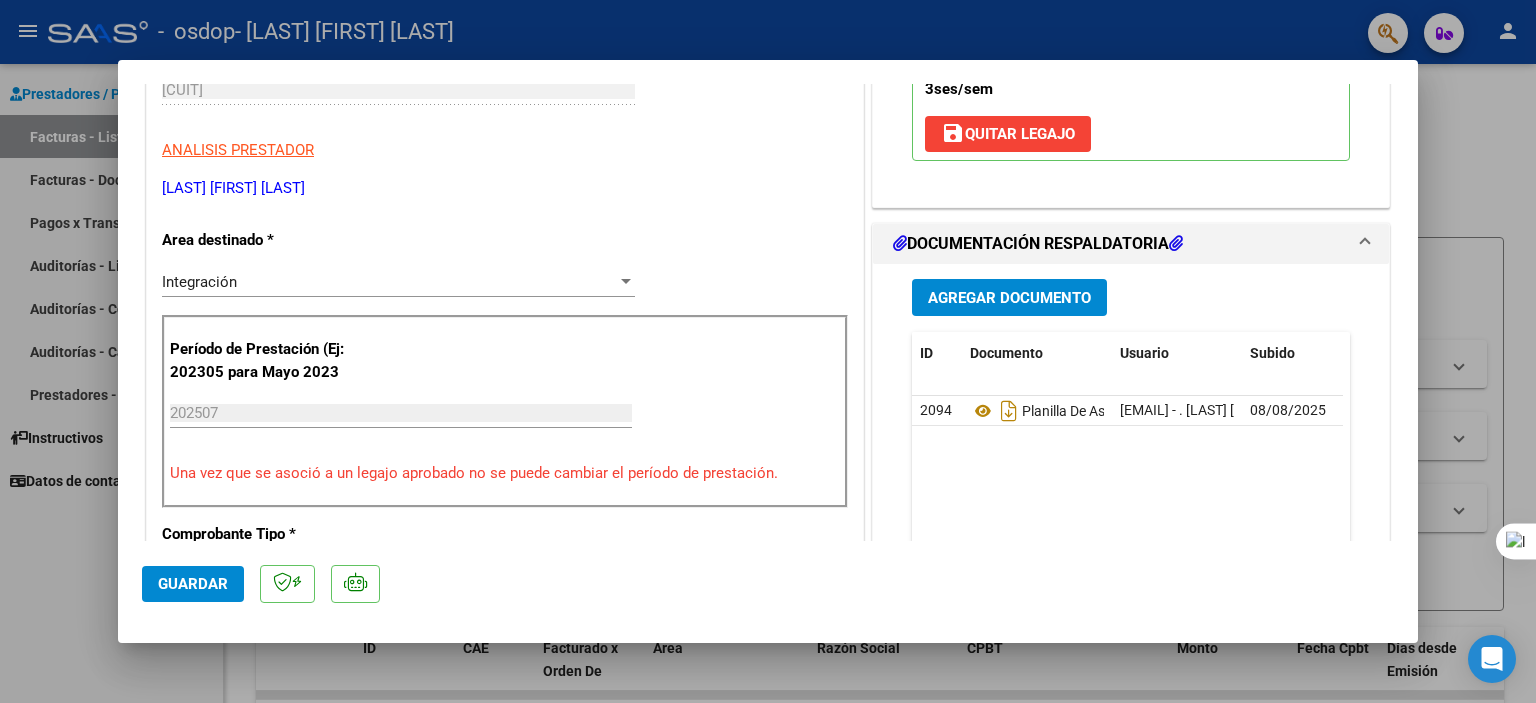 scroll, scrollTop: 400, scrollLeft: 0, axis: vertical 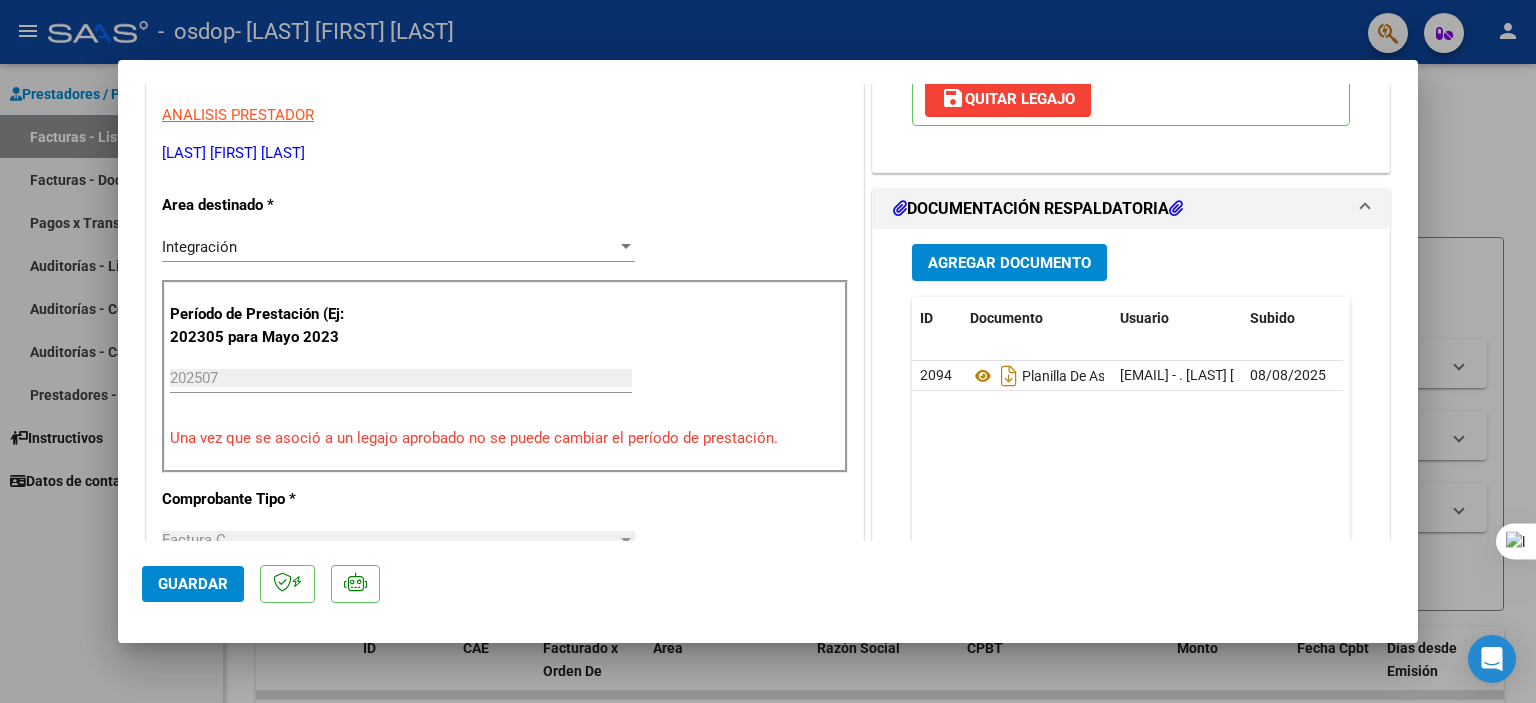 click on "Agregar Documento" at bounding box center (1009, 263) 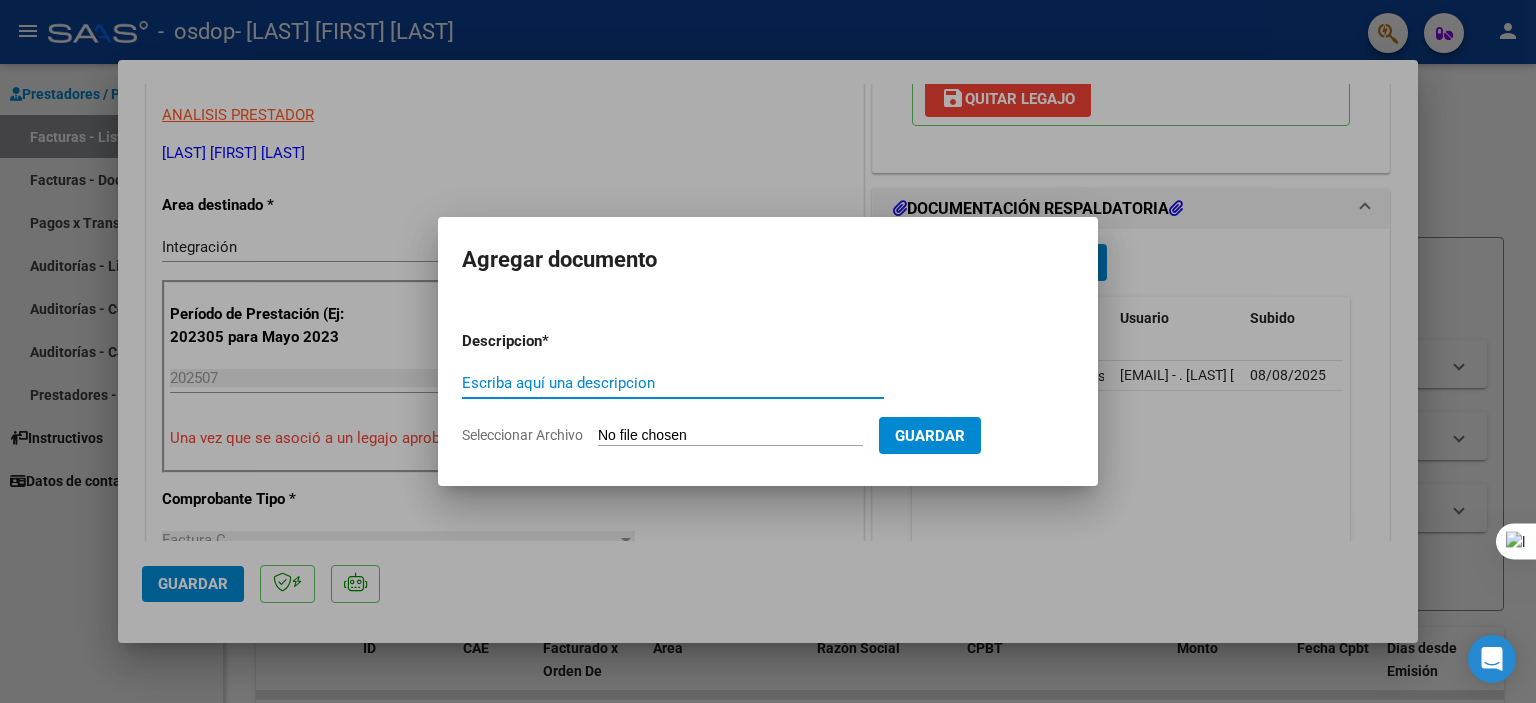 drag, startPoint x: 705, startPoint y: 435, endPoint x: 693, endPoint y: 434, distance: 12.0415945 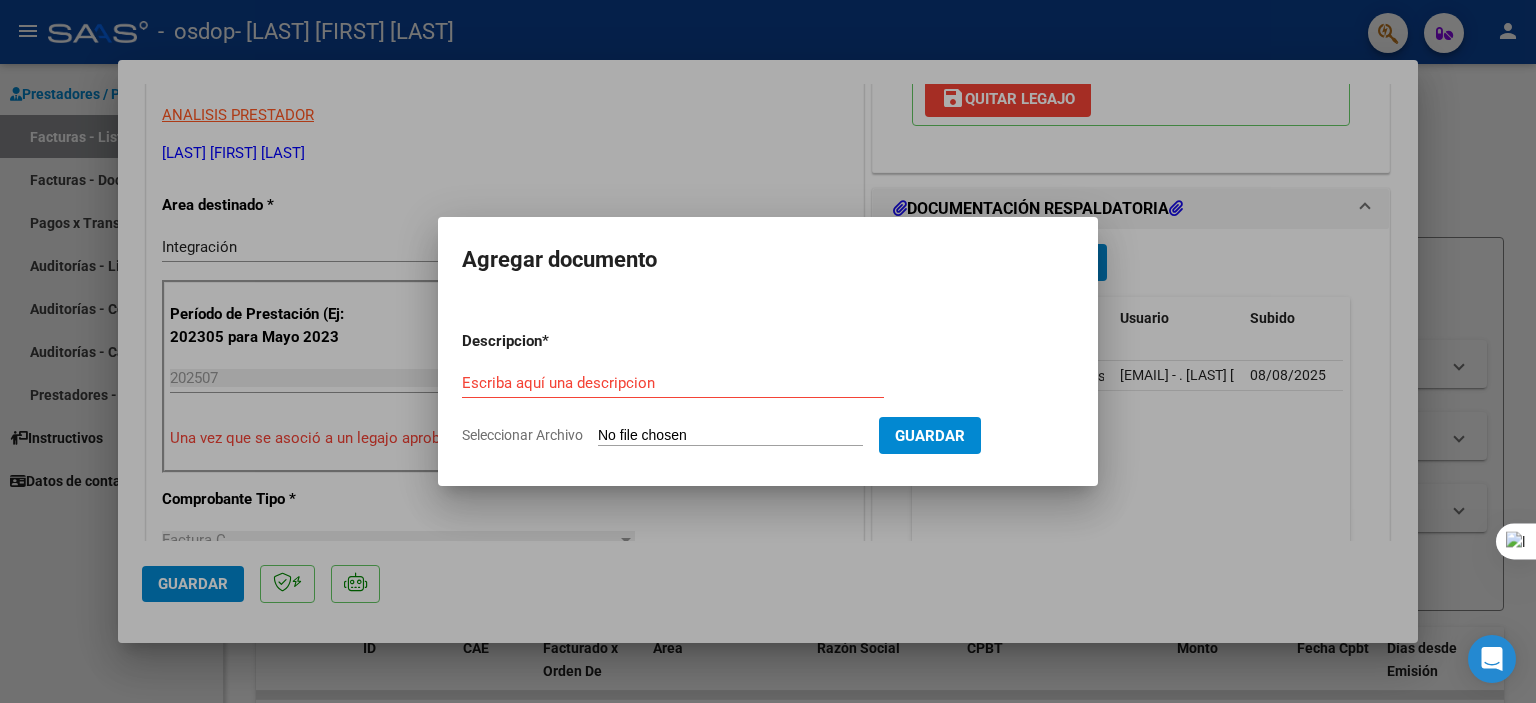 type on "C:\fakepath\WhatsApp Image 2025-08-08 at 10.25.13 AM.pdf" 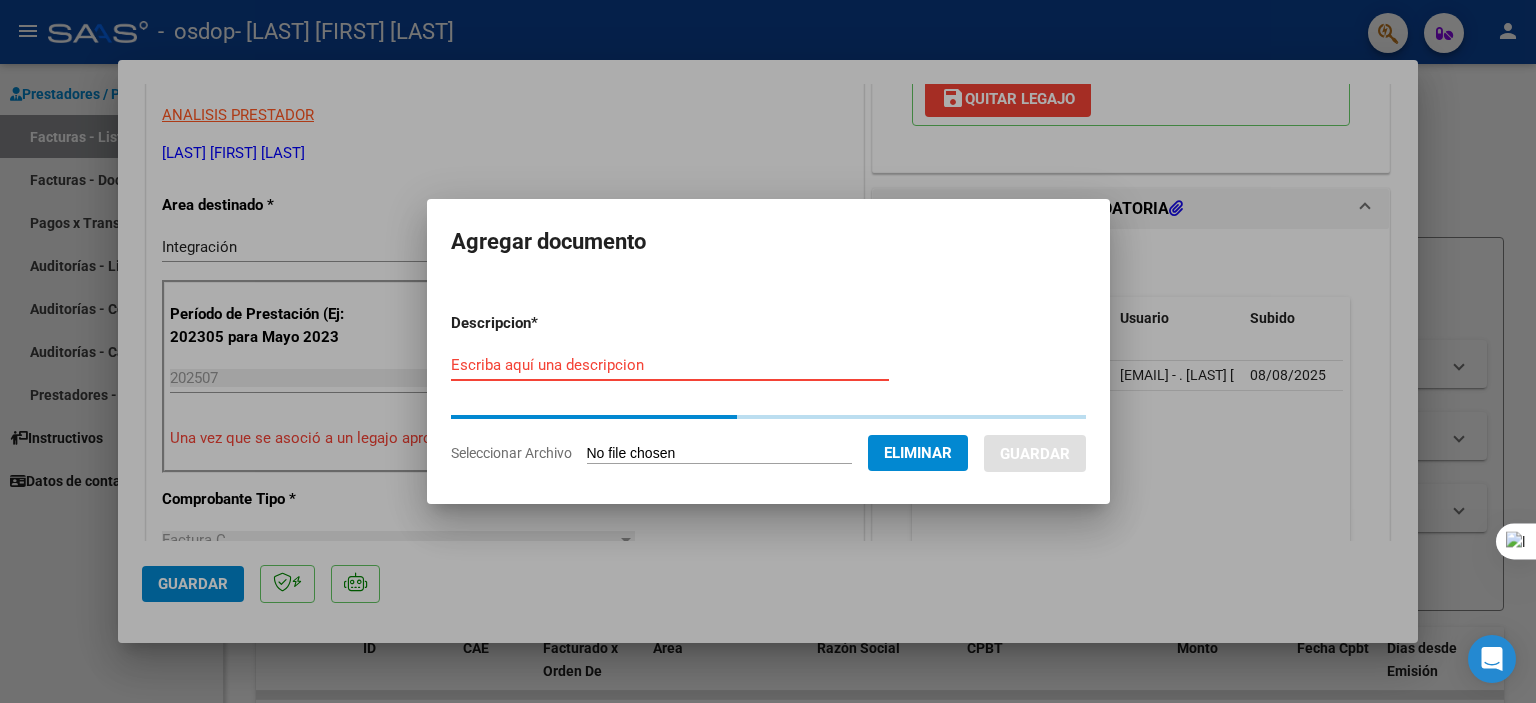 click on "Escriba aquí una descripcion" at bounding box center [670, 365] 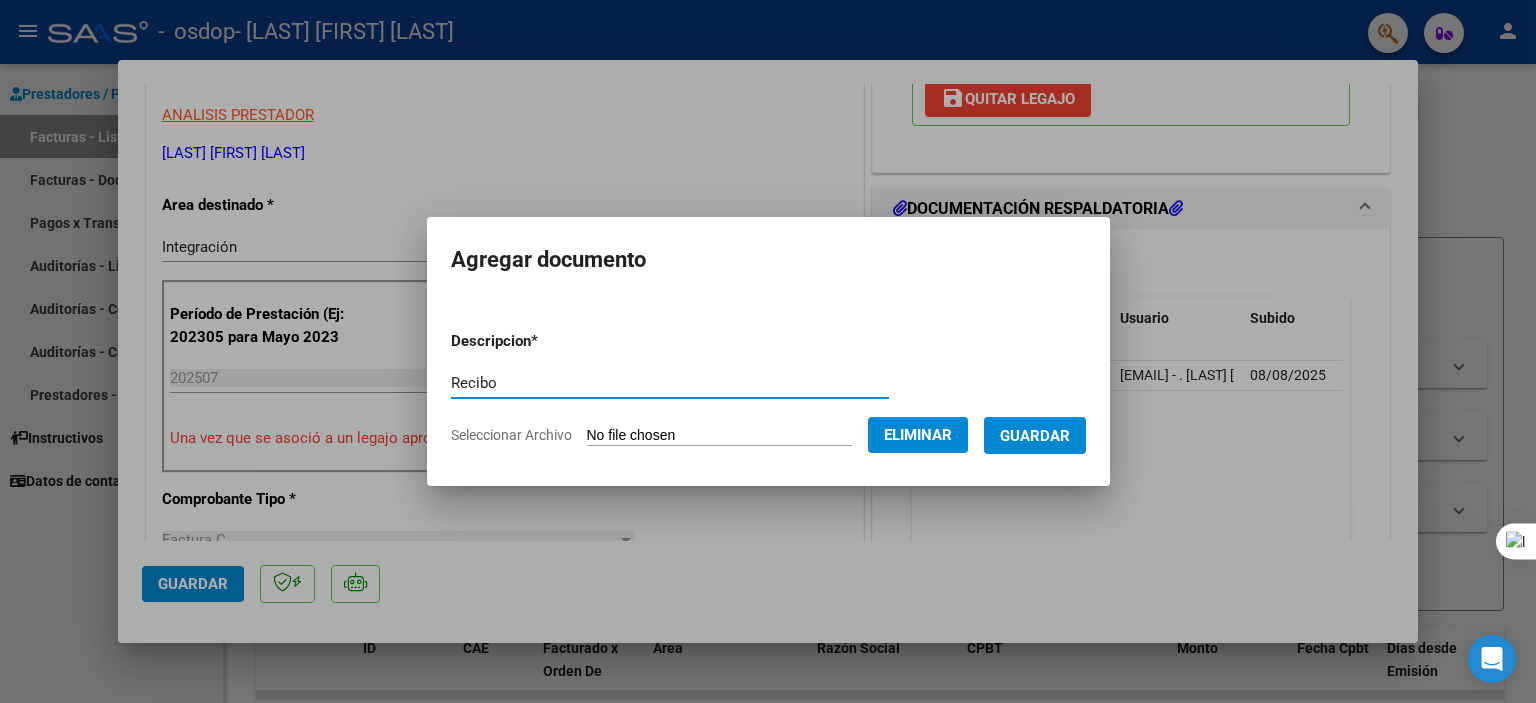 type on "Recibo" 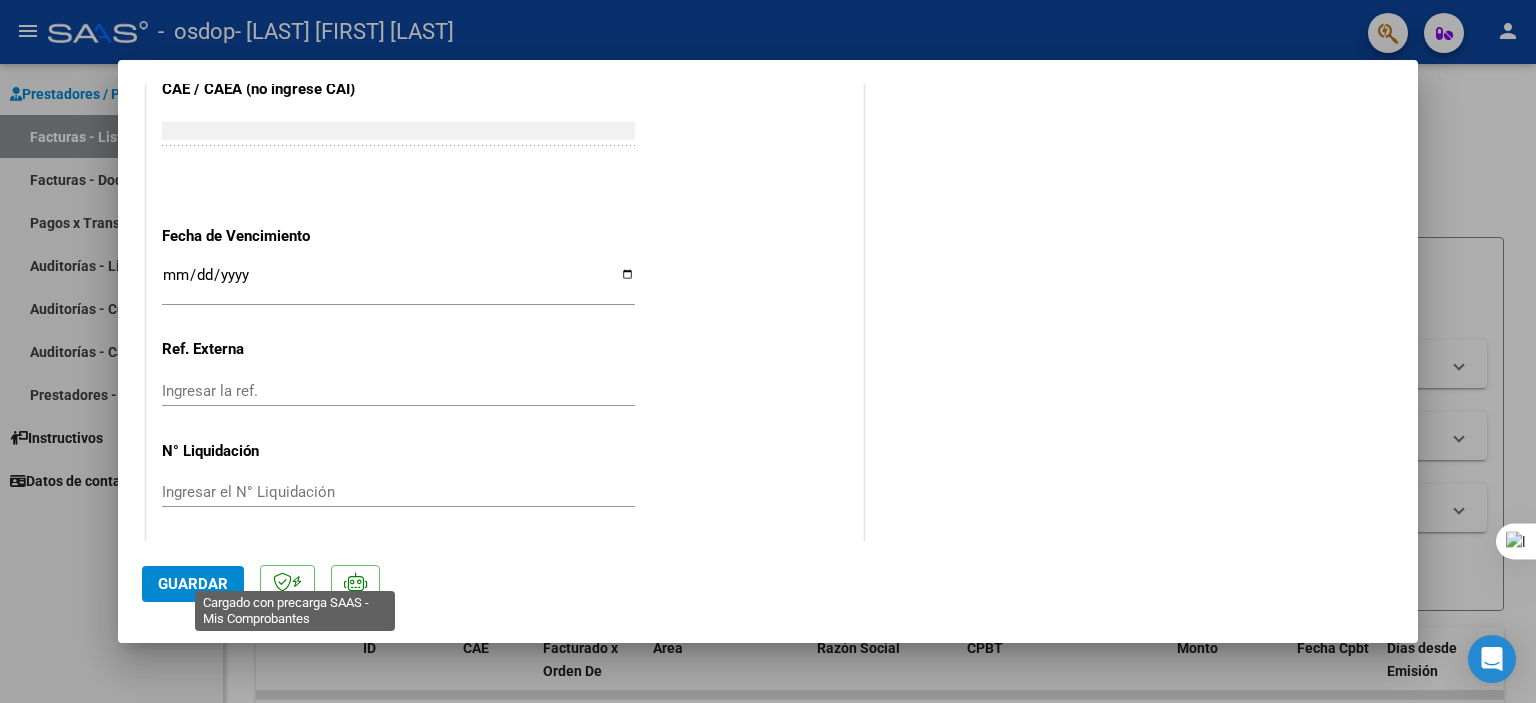 scroll, scrollTop: 1331, scrollLeft: 0, axis: vertical 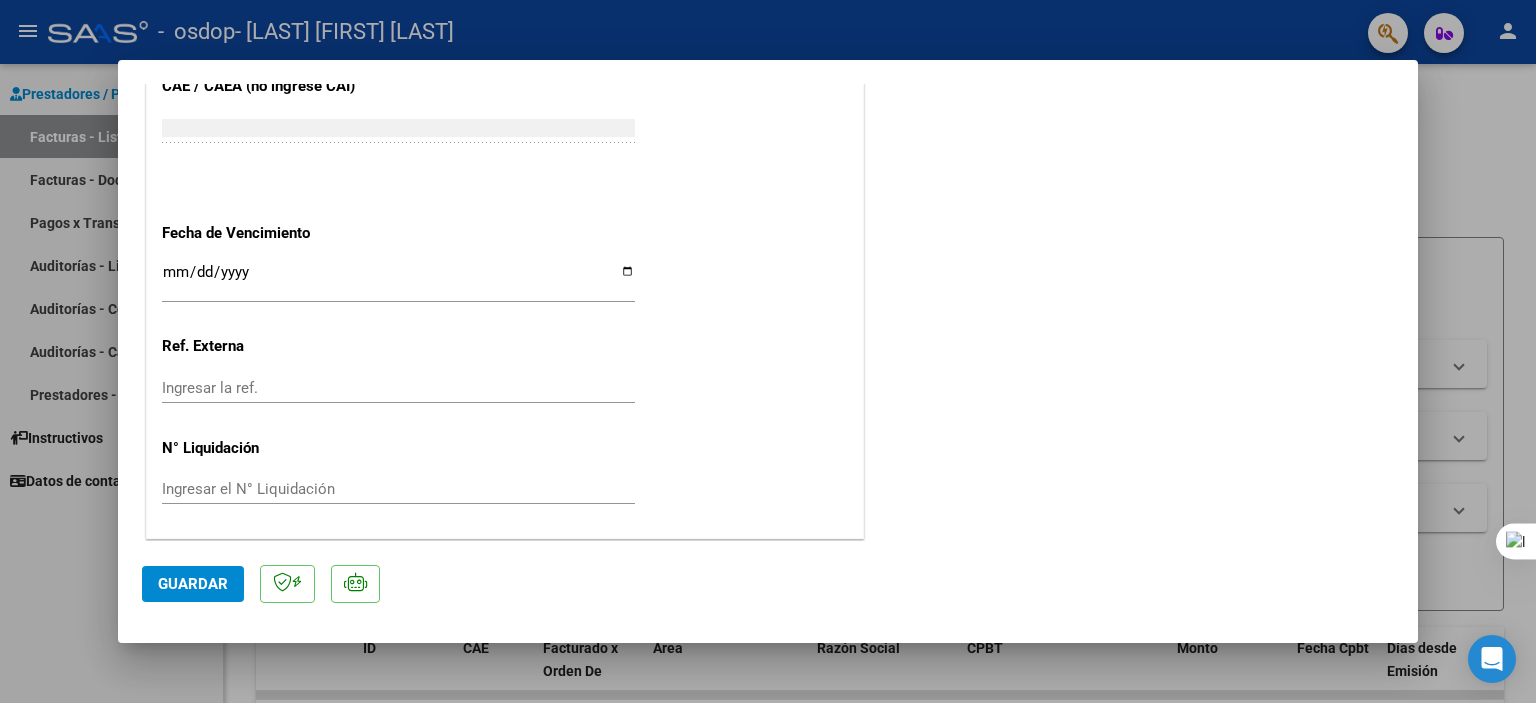 click on "Guardar" 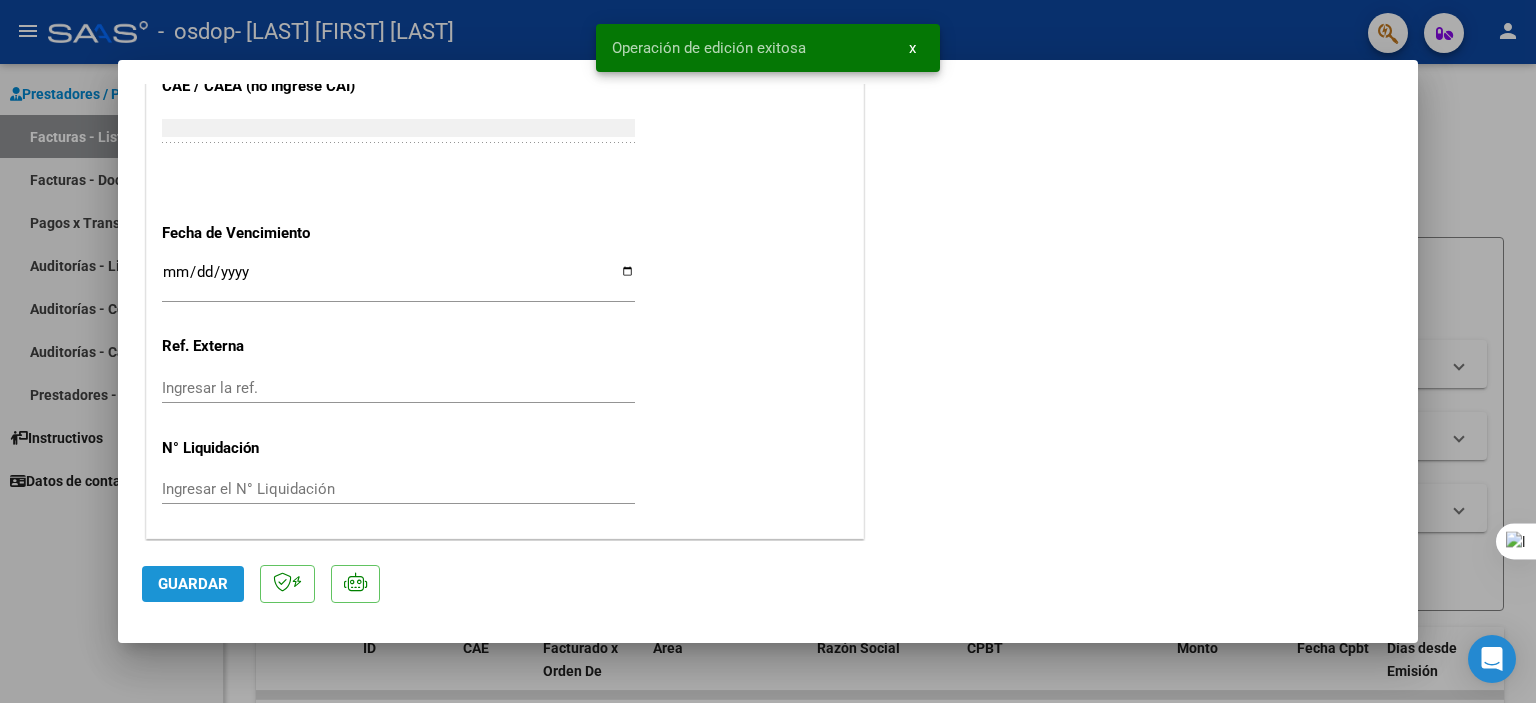 click on "Guardar" 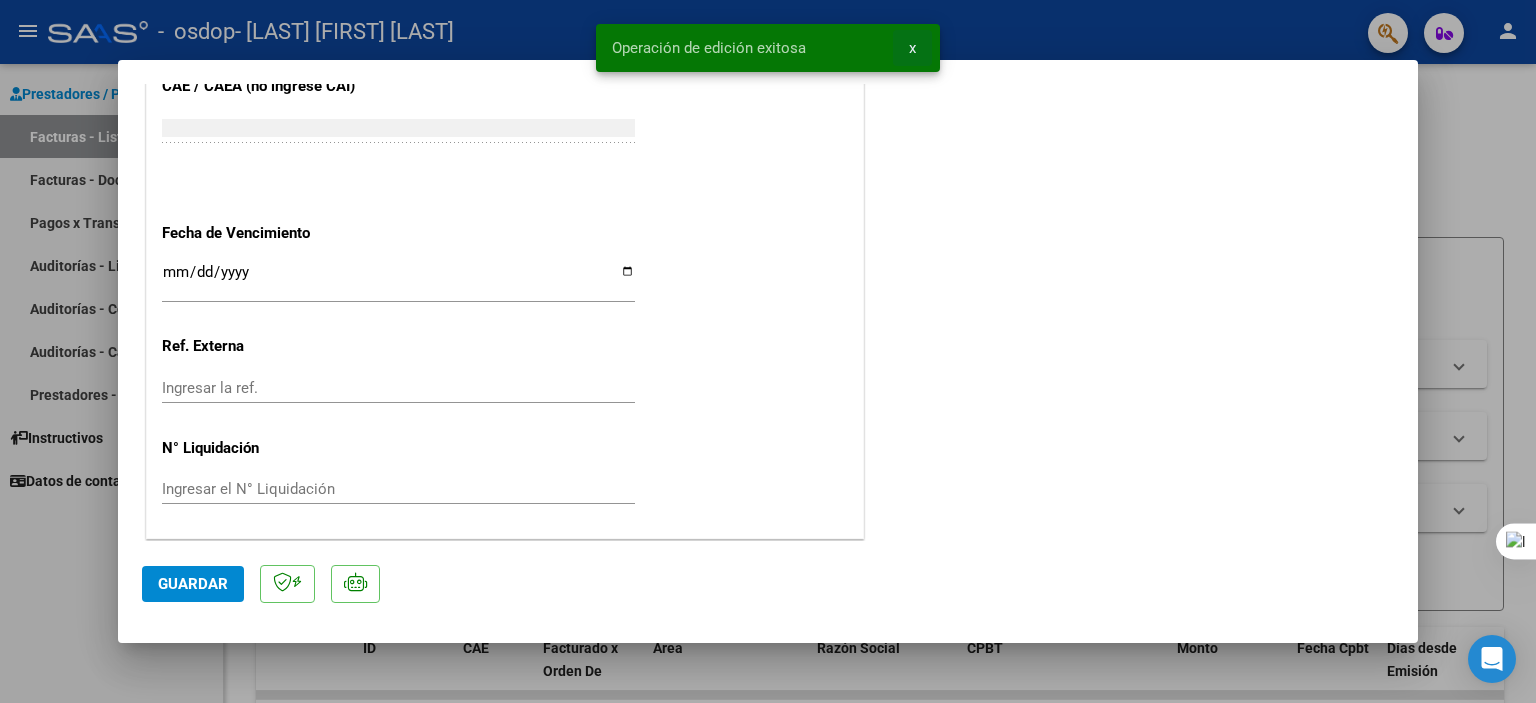 click on "x" at bounding box center (912, 48) 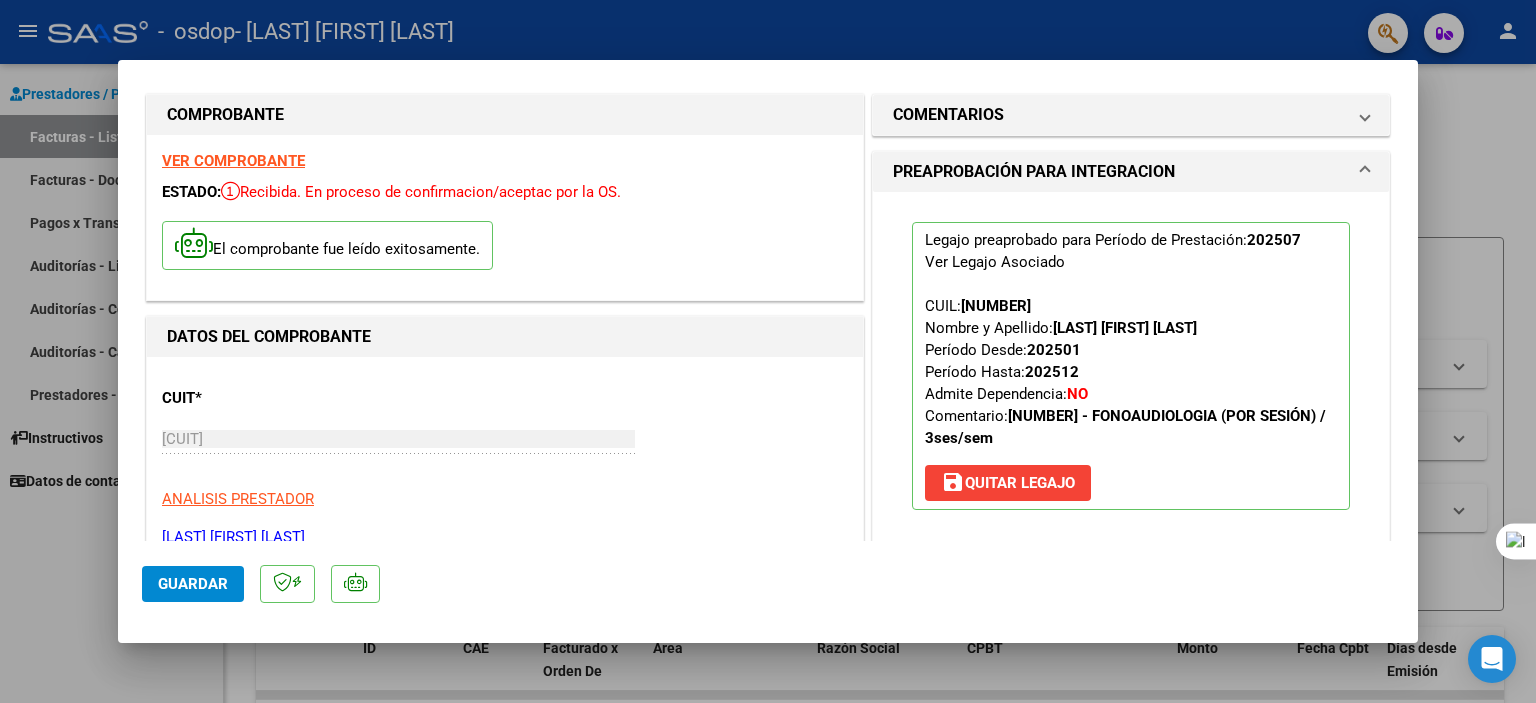 scroll, scrollTop: 0, scrollLeft: 0, axis: both 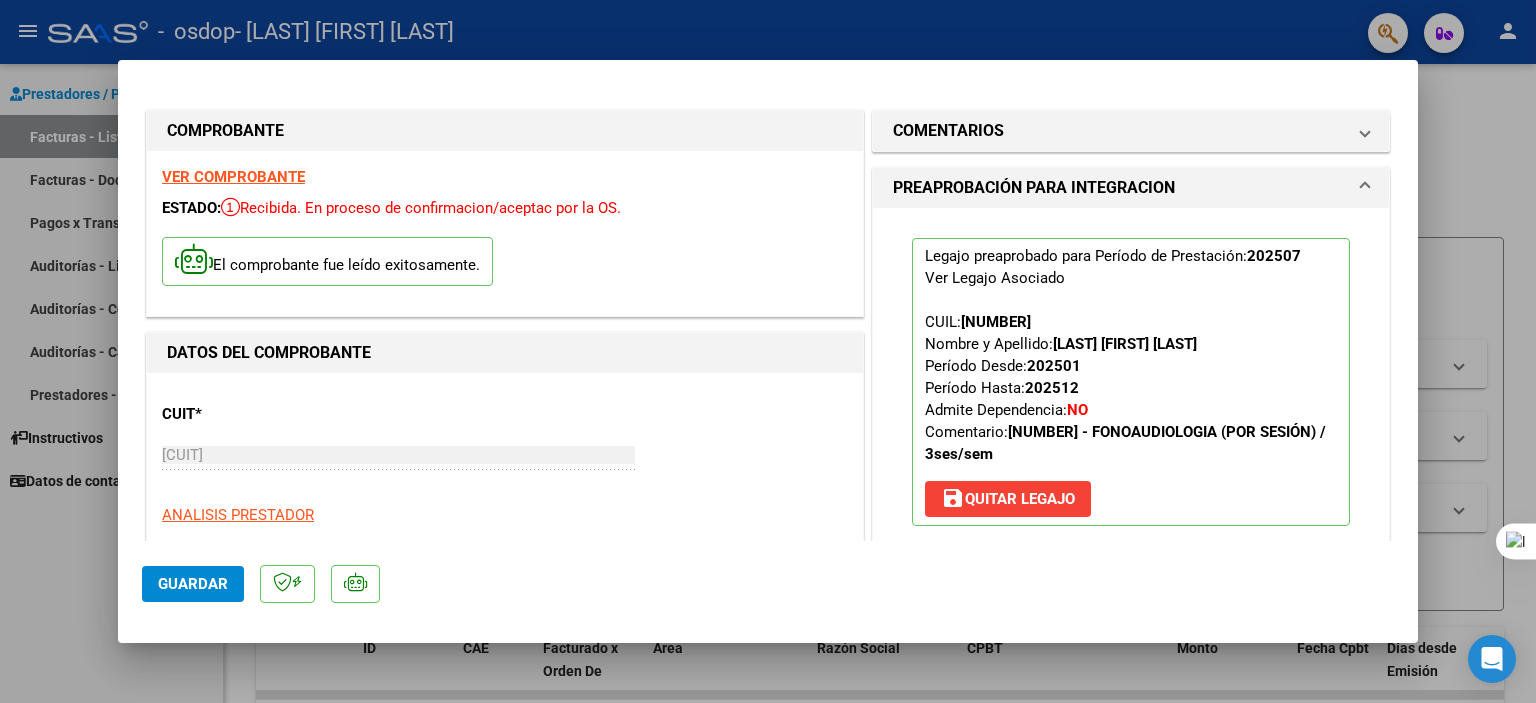 drag, startPoint x: 1485, startPoint y: 142, endPoint x: 976, endPoint y: 135, distance: 509.04813 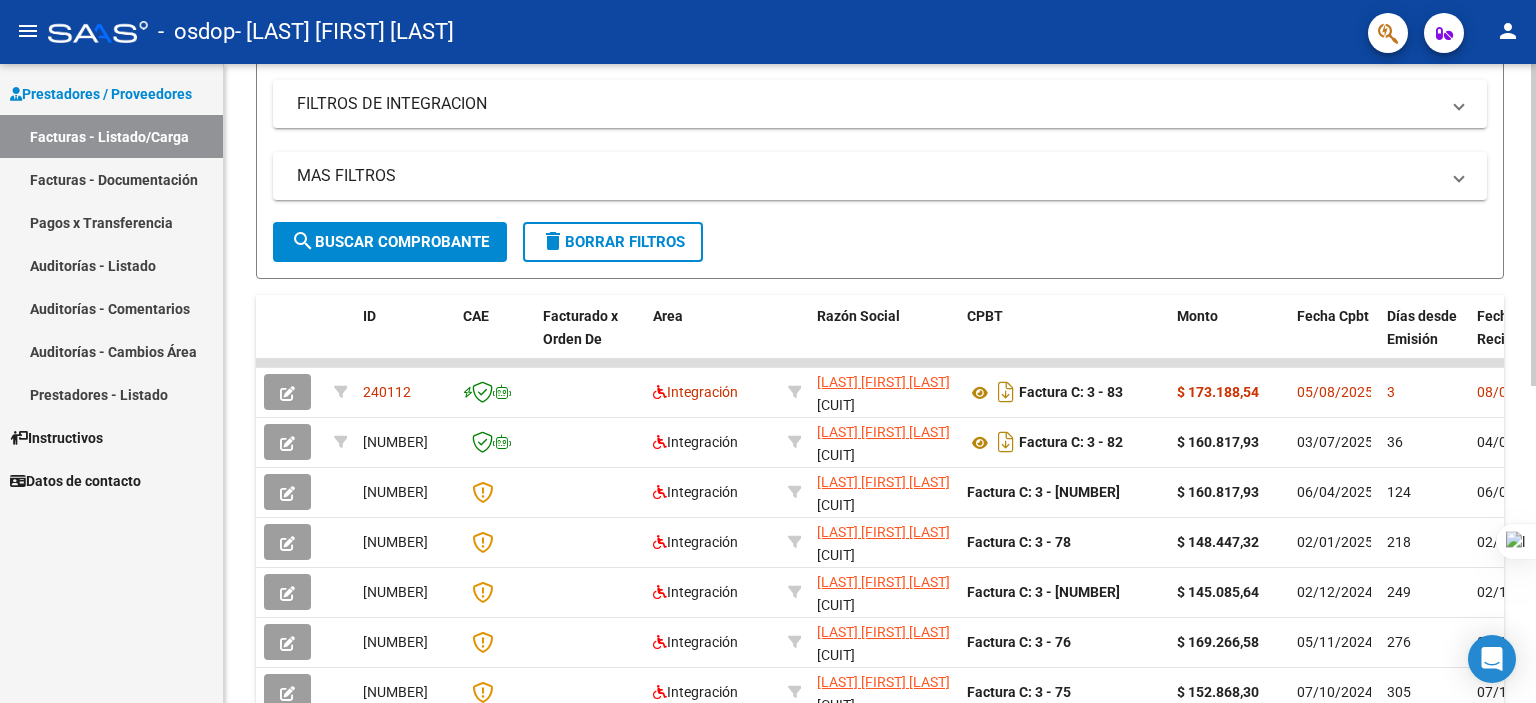 scroll, scrollTop: 30, scrollLeft: 0, axis: vertical 